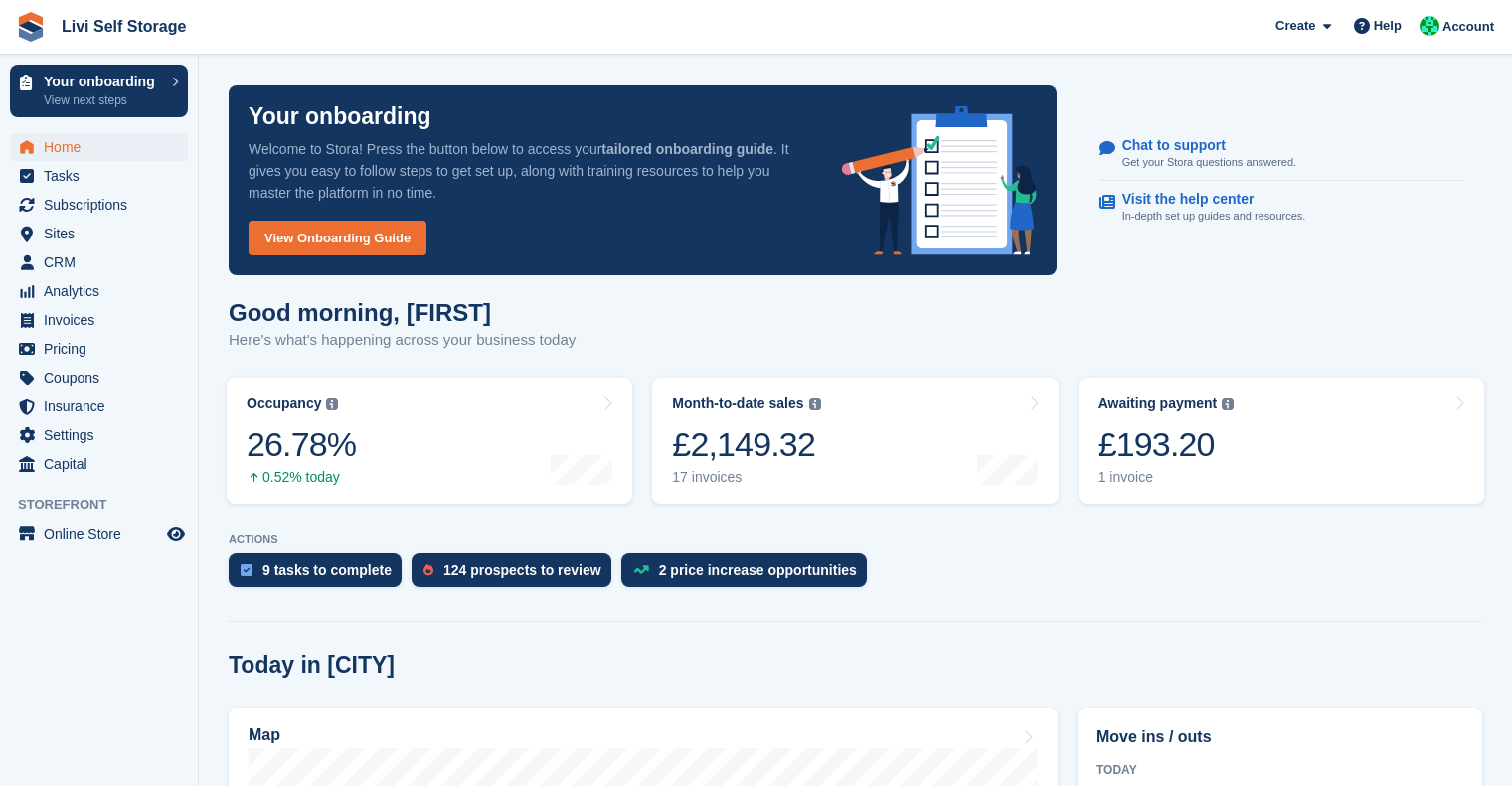scroll, scrollTop: 0, scrollLeft: 0, axis: both 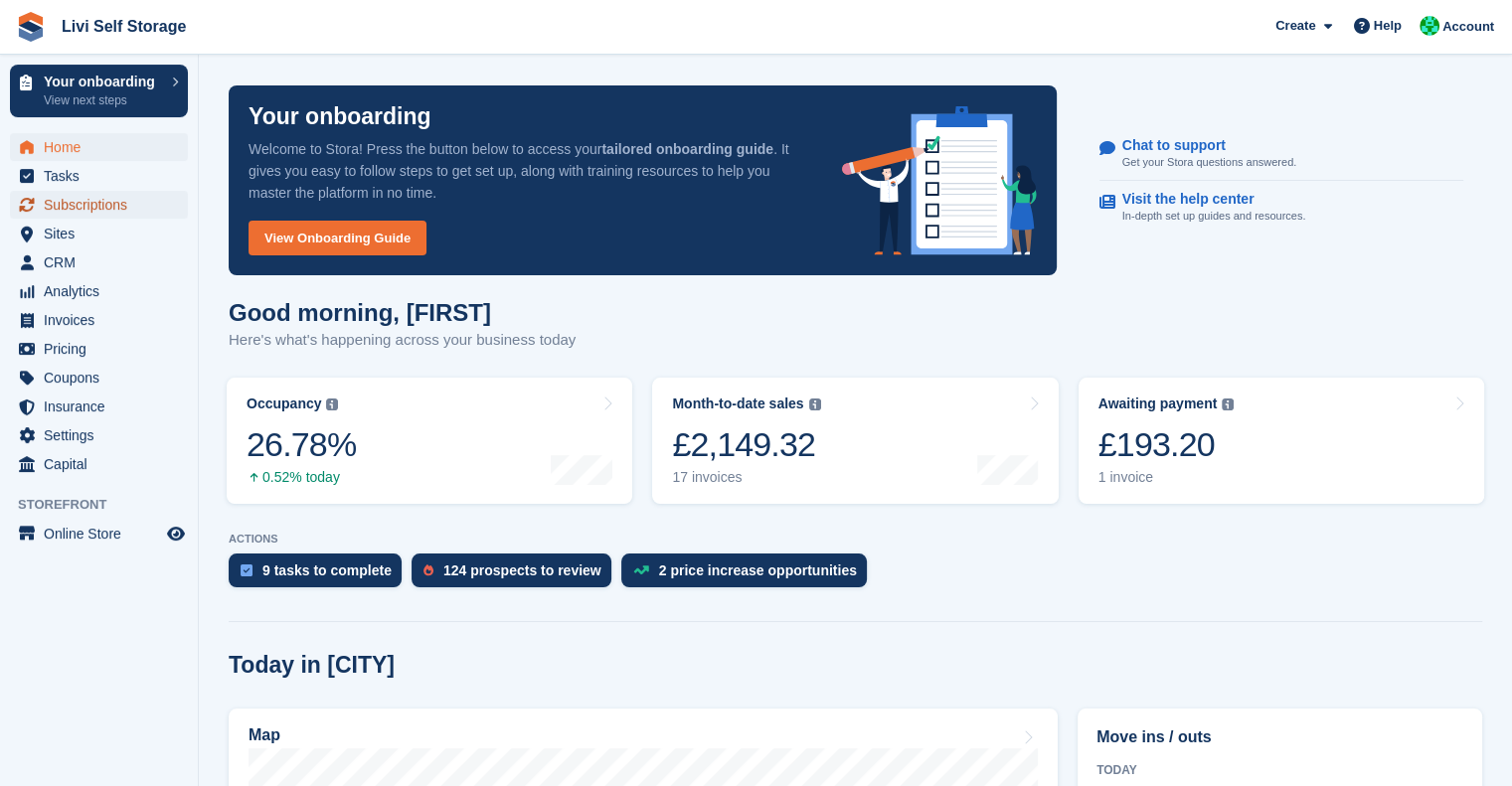 click on "Subscriptions" at bounding box center [103, 205] 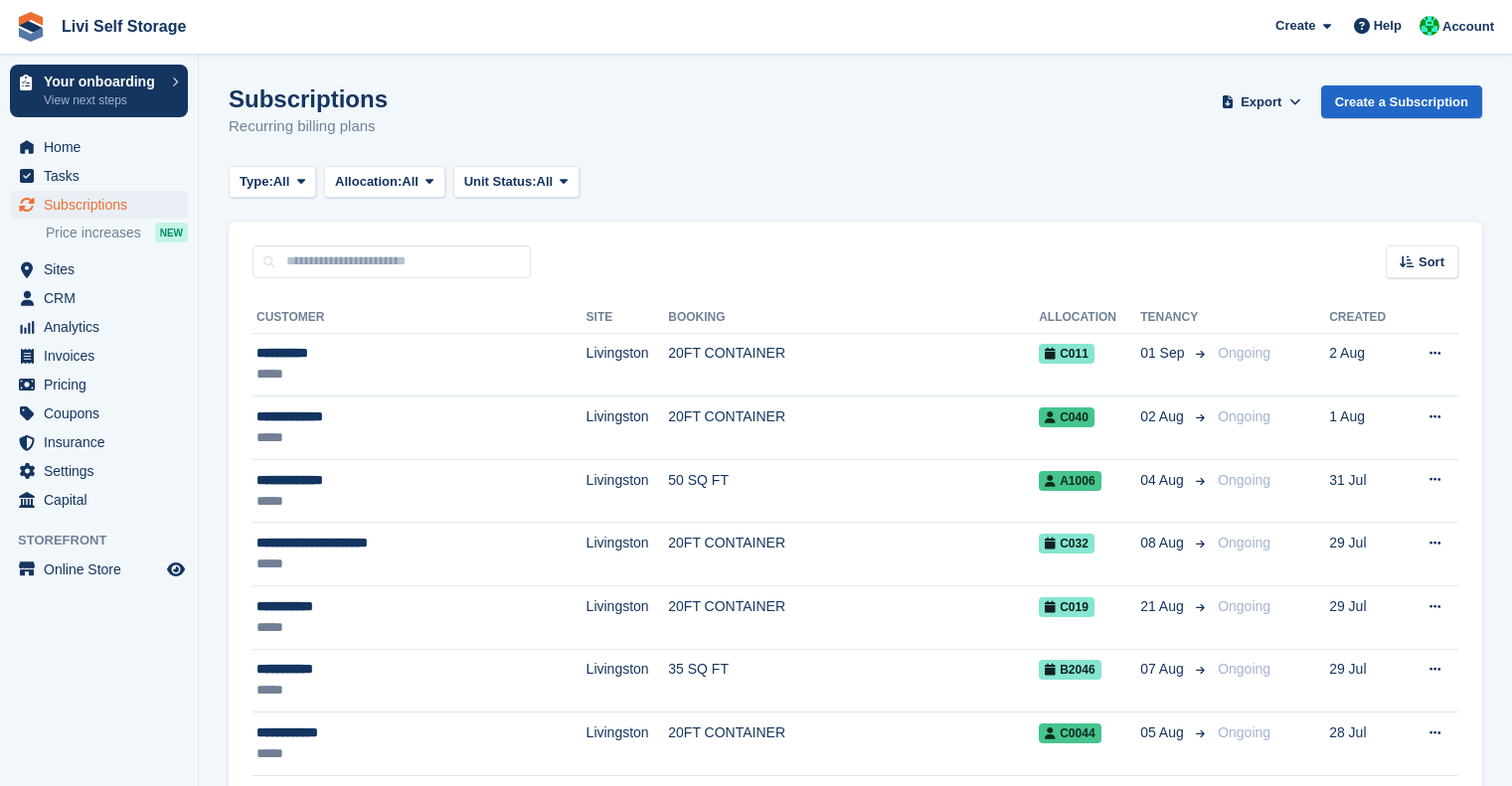 scroll, scrollTop: 0, scrollLeft: 0, axis: both 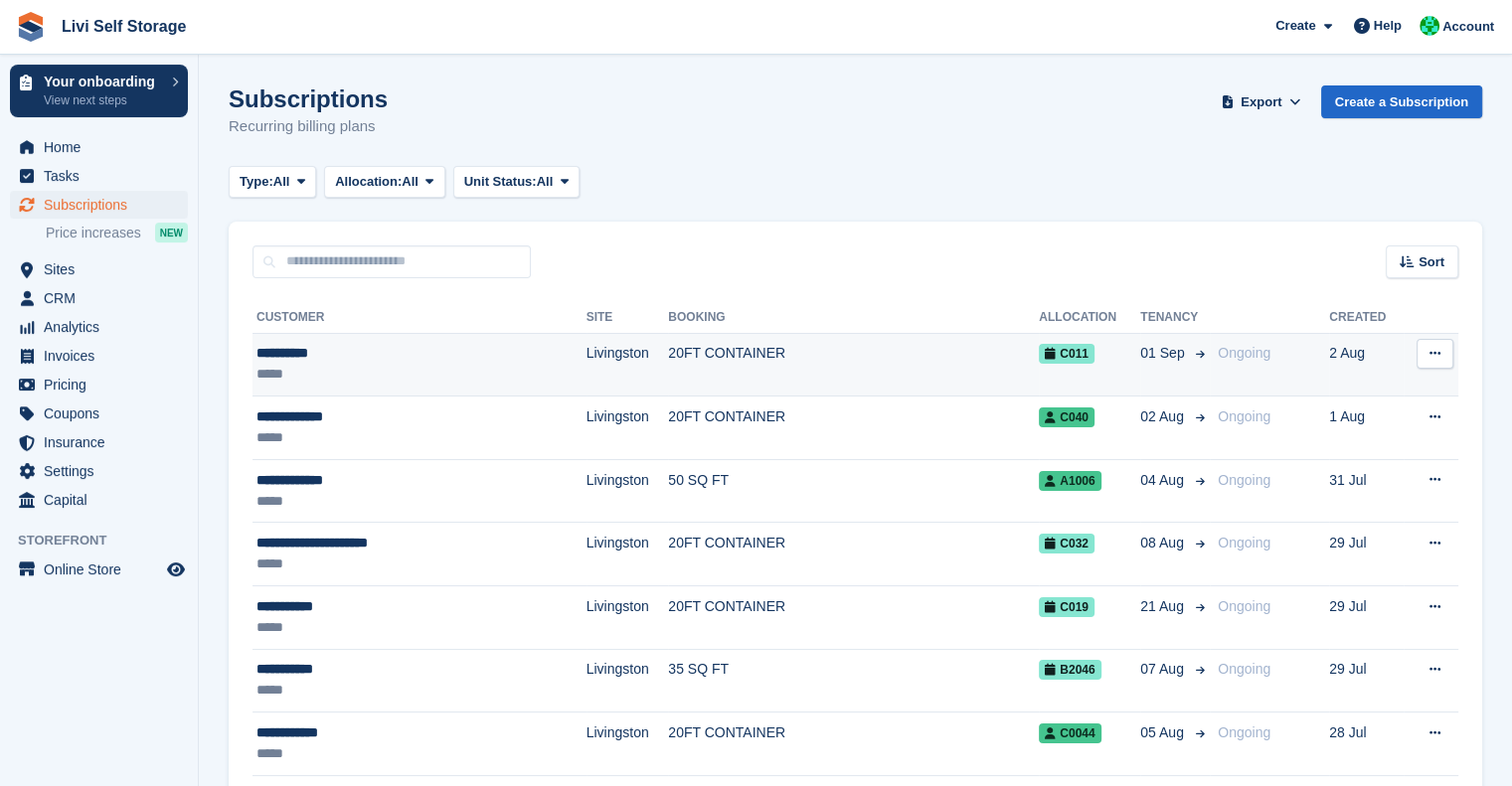 click on "**********" at bounding box center [382, 353] 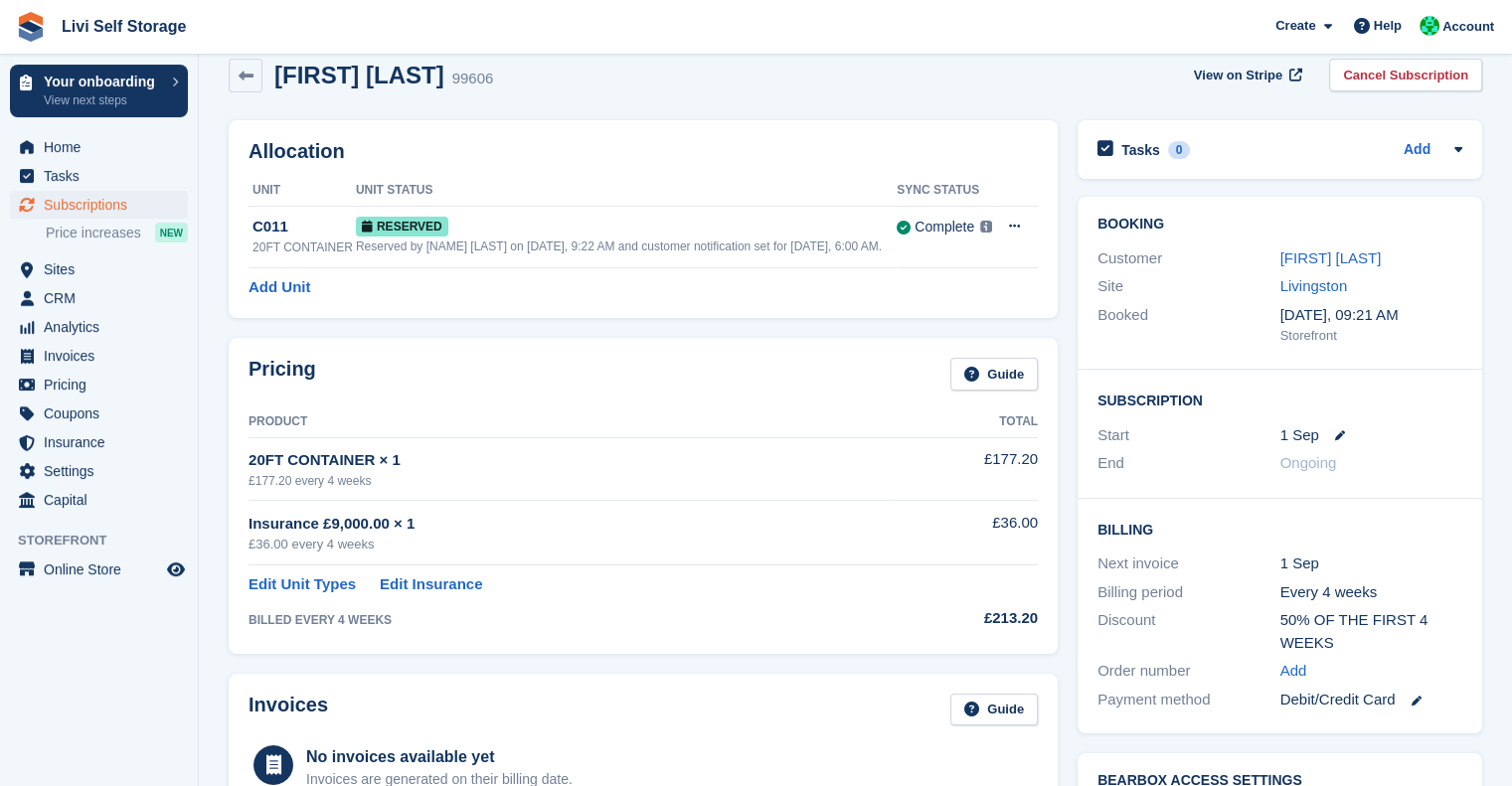 scroll, scrollTop: 0, scrollLeft: 0, axis: both 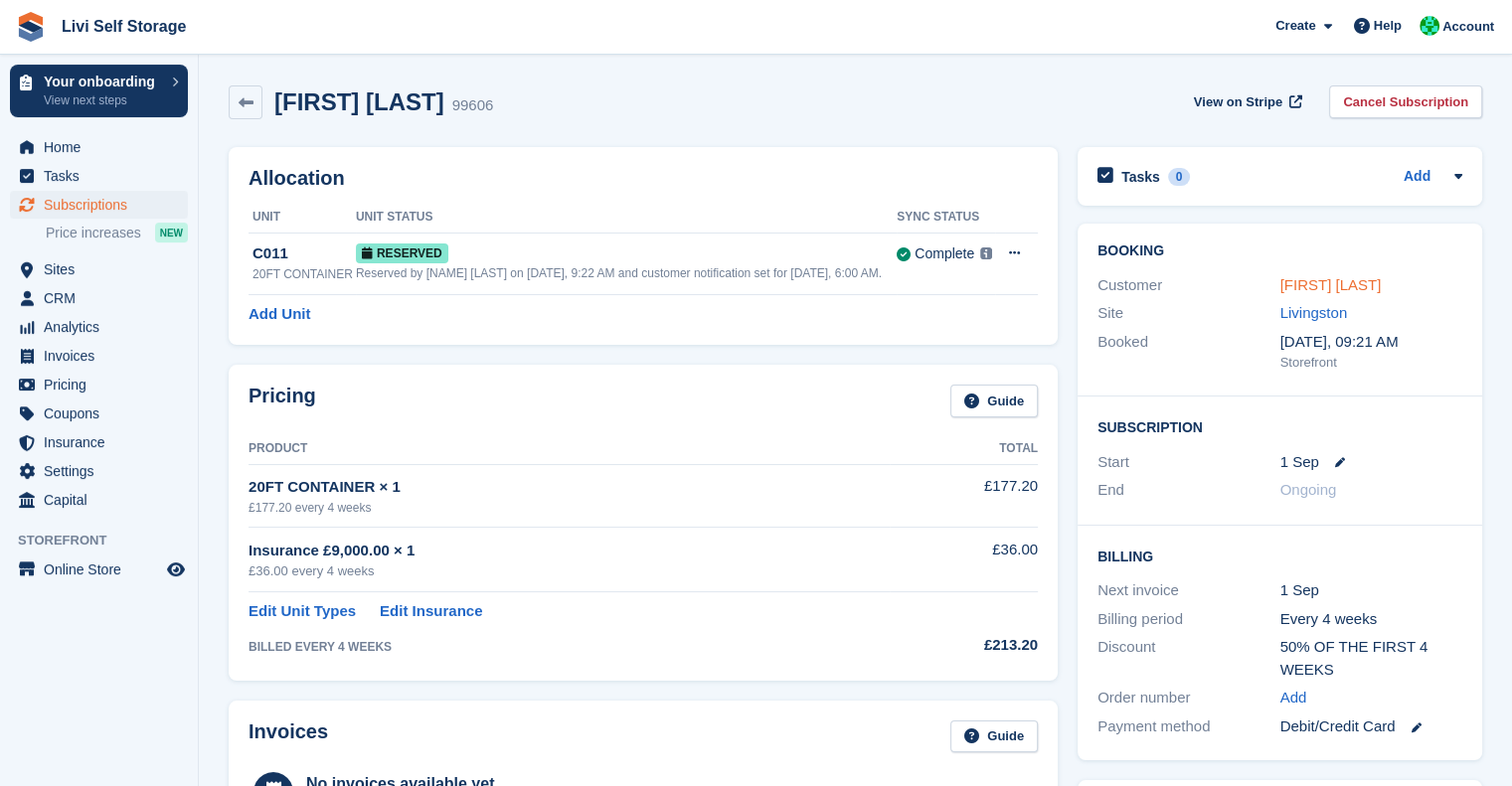 click on "[FIRST] [LAST]" at bounding box center (1331, 284) 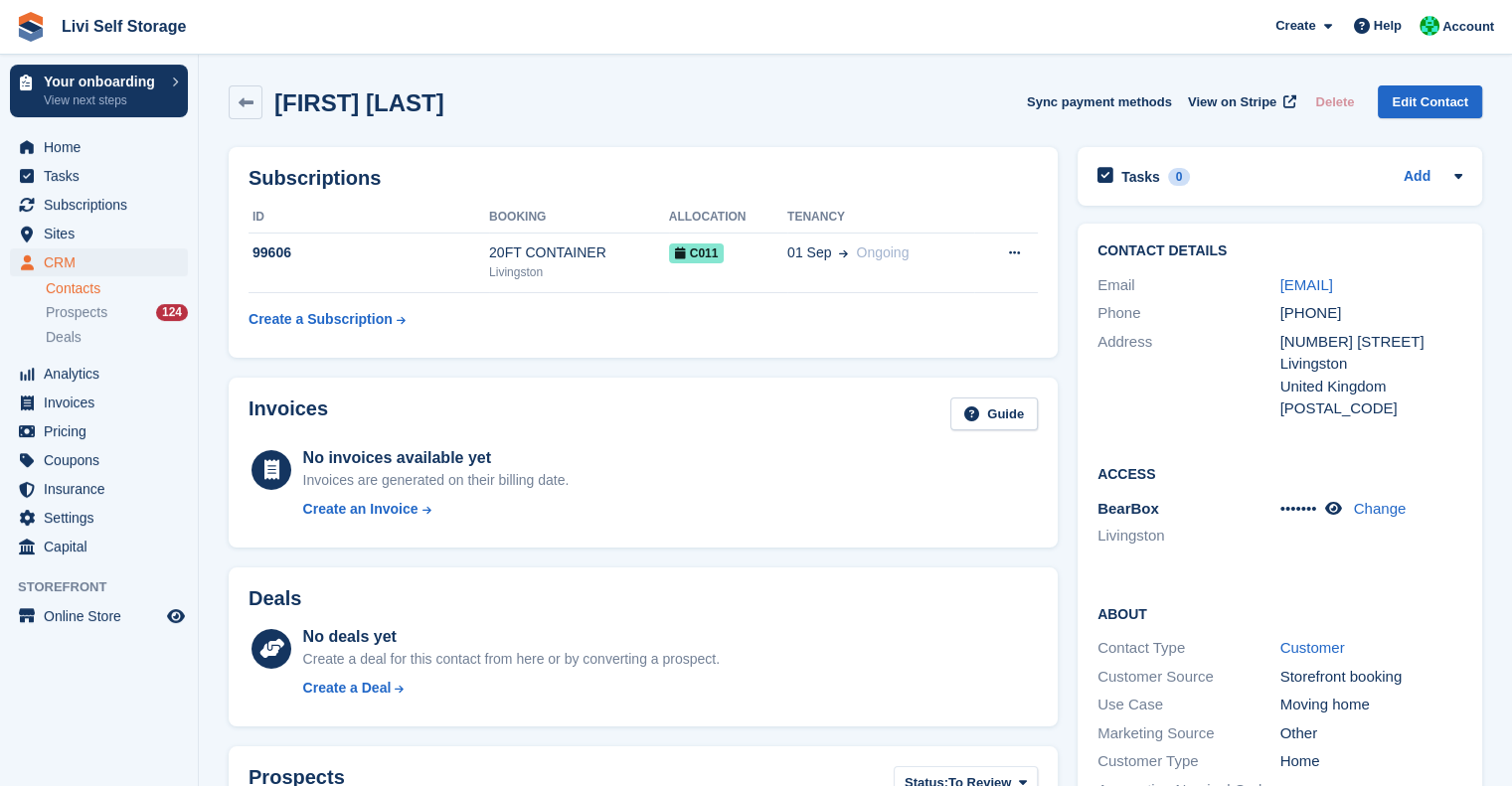 scroll, scrollTop: 0, scrollLeft: 0, axis: both 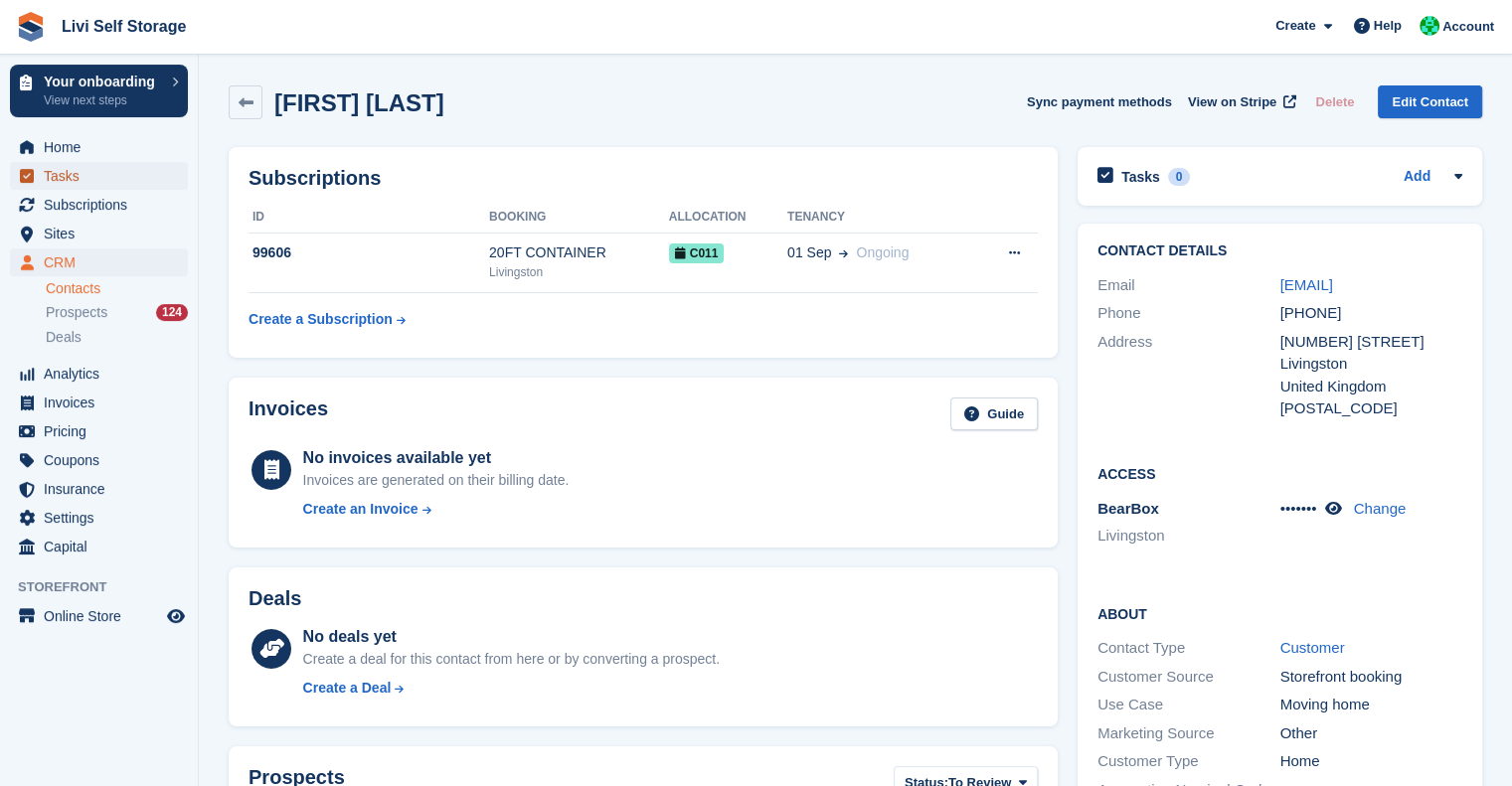 click on "Tasks" at bounding box center [103, 176] 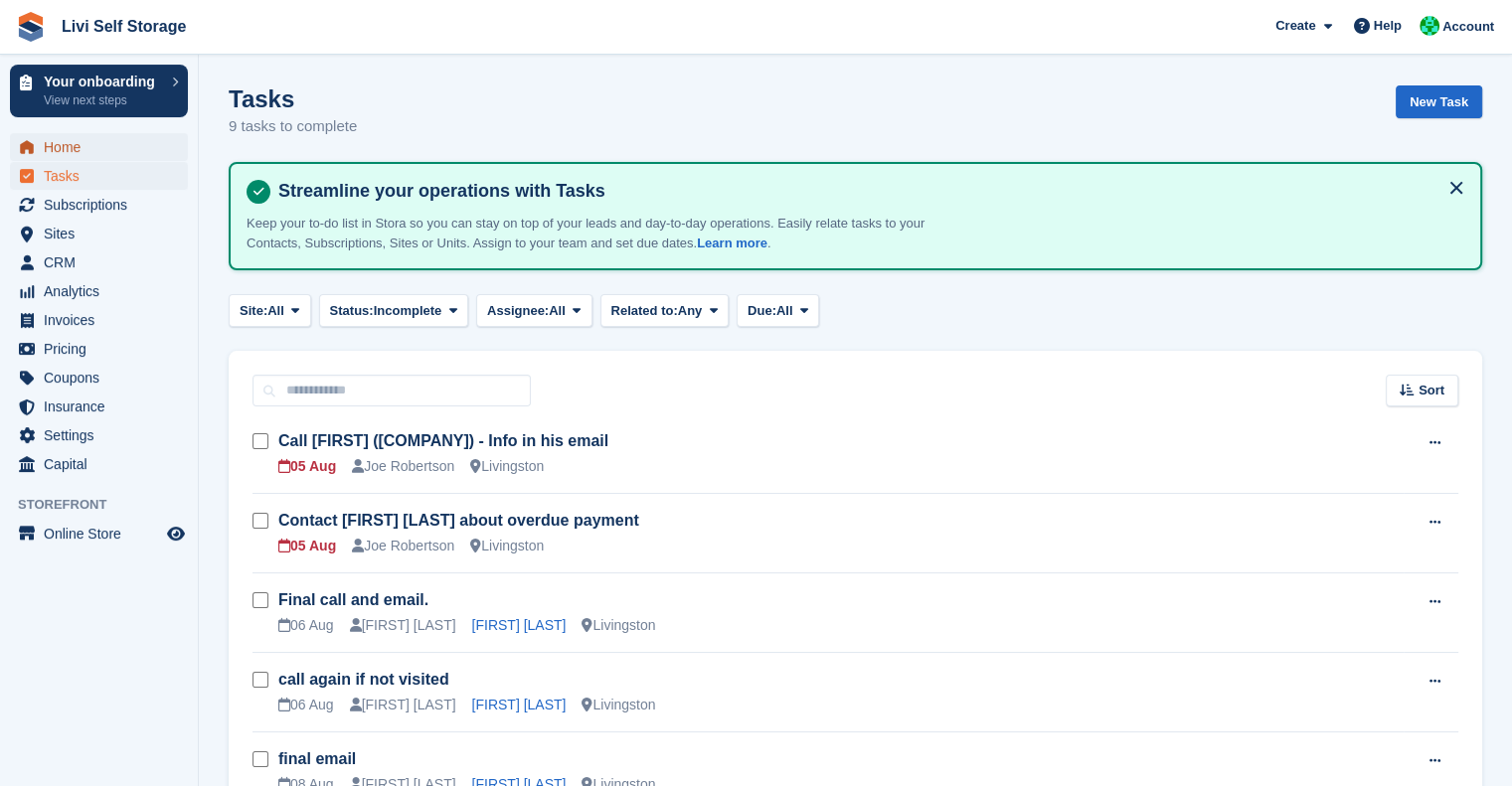 click on "Home" at bounding box center (103, 147) 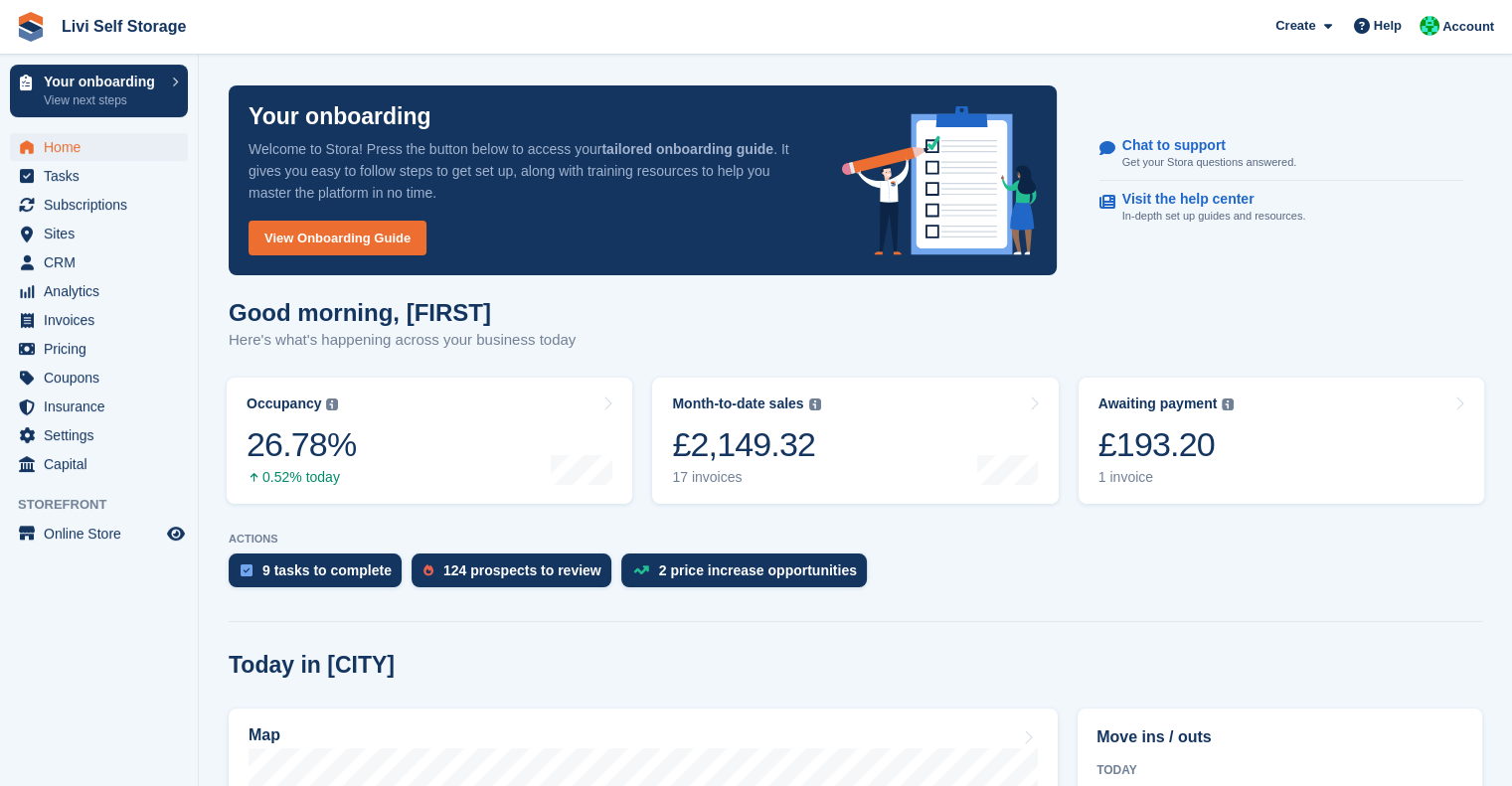 scroll, scrollTop: 67, scrollLeft: 0, axis: vertical 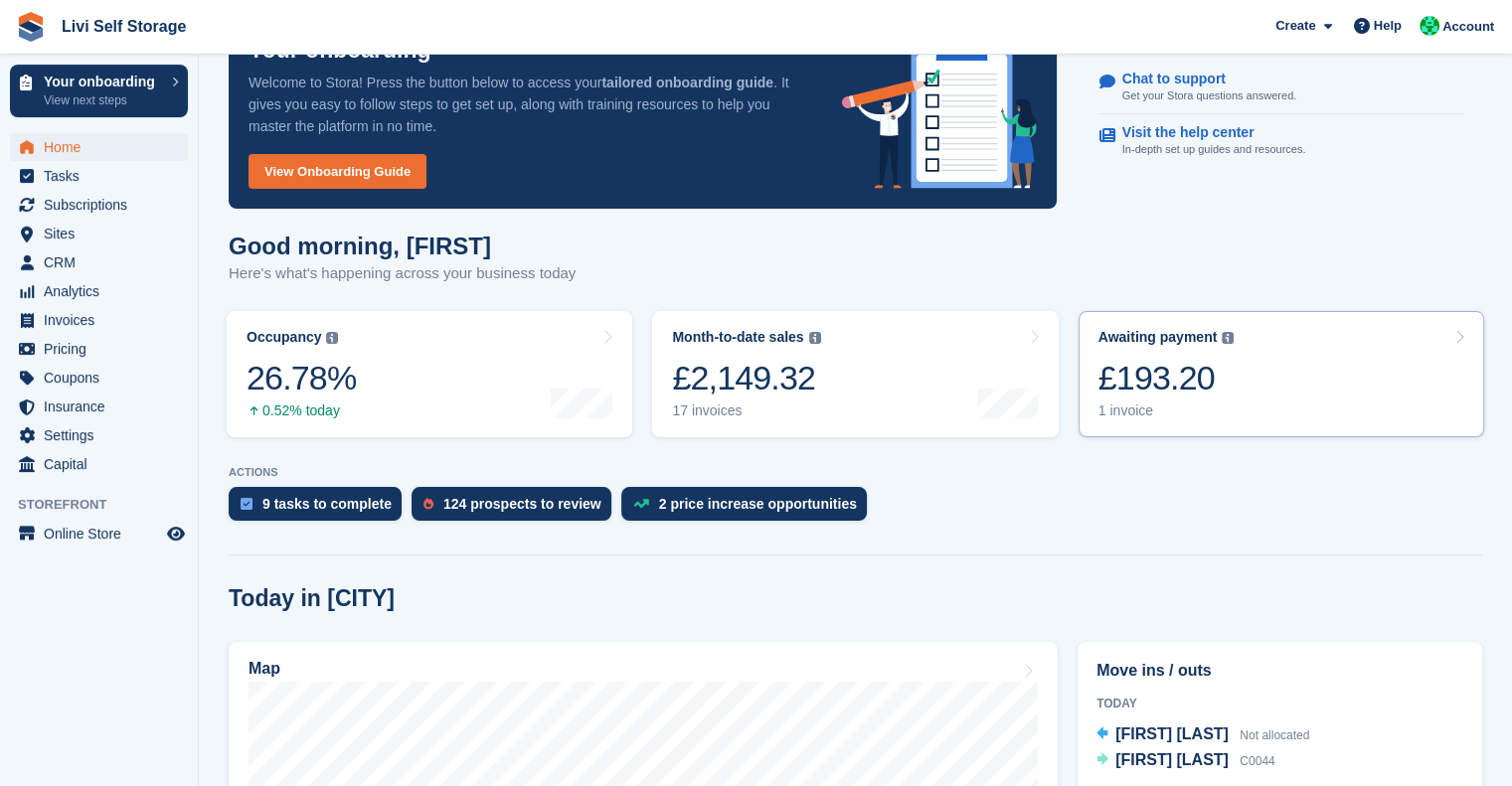 click on "£193.20" at bounding box center [1166, 378] 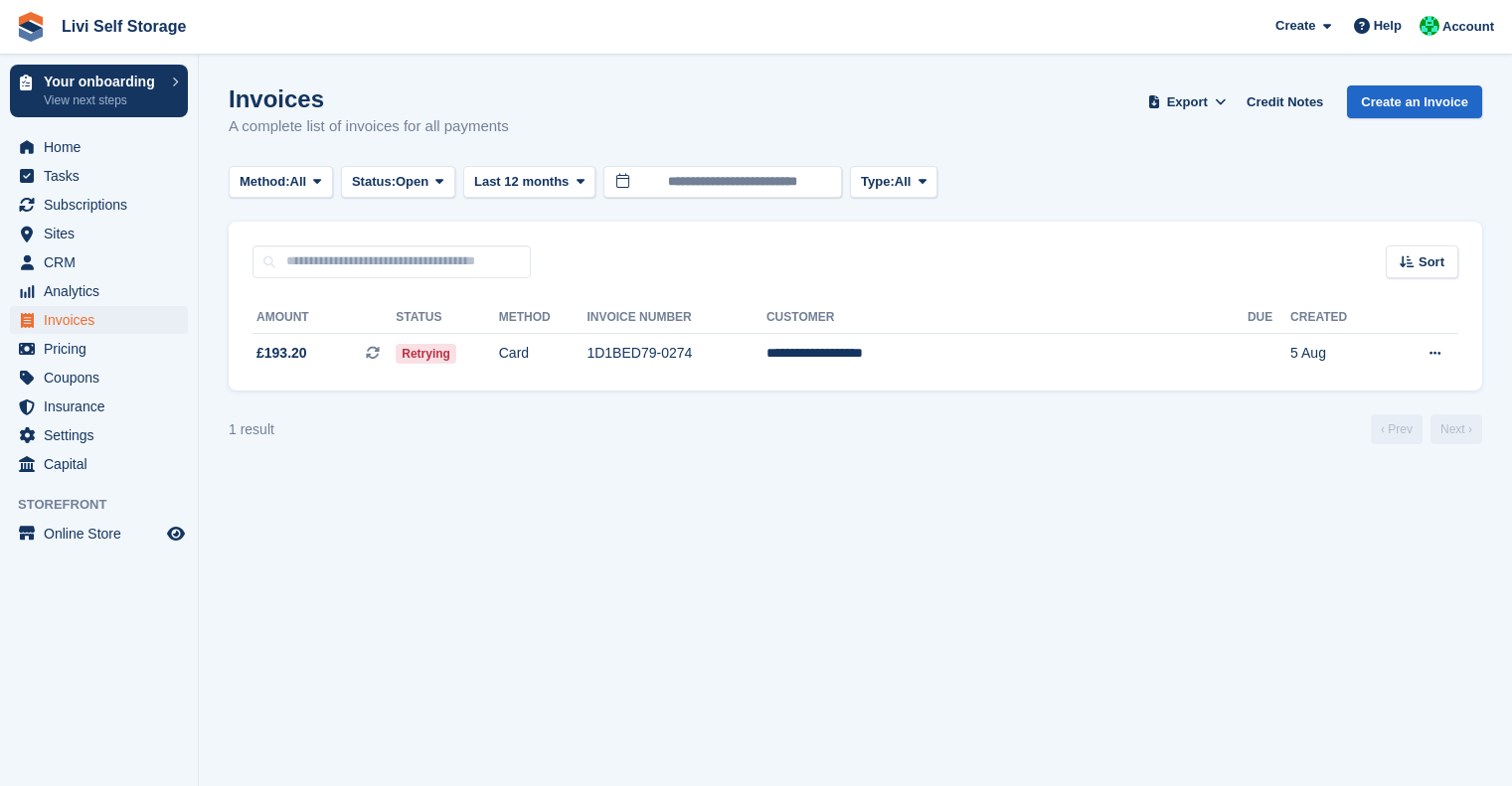 scroll, scrollTop: 0, scrollLeft: 0, axis: both 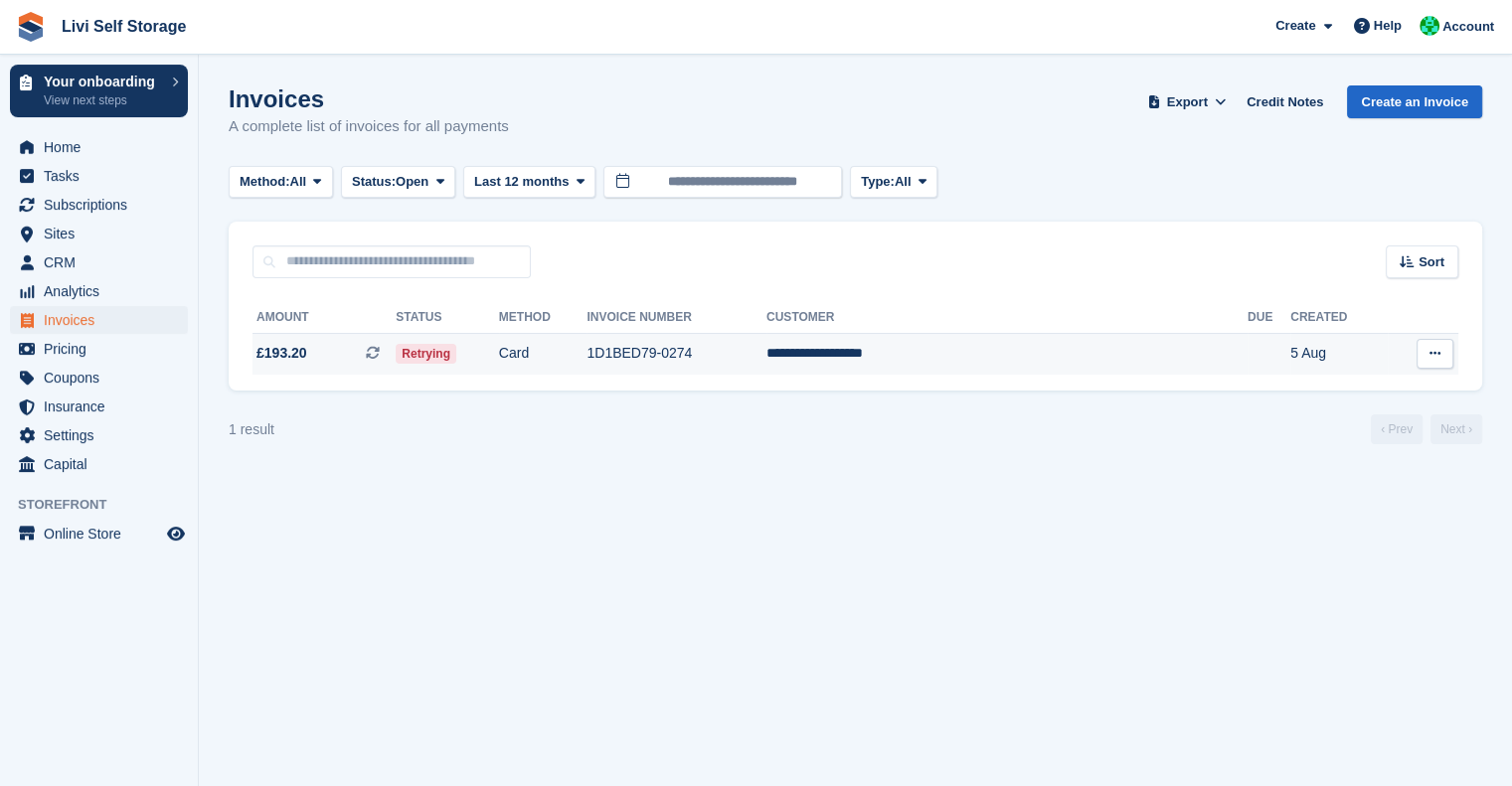 click at bounding box center (1434, 354) 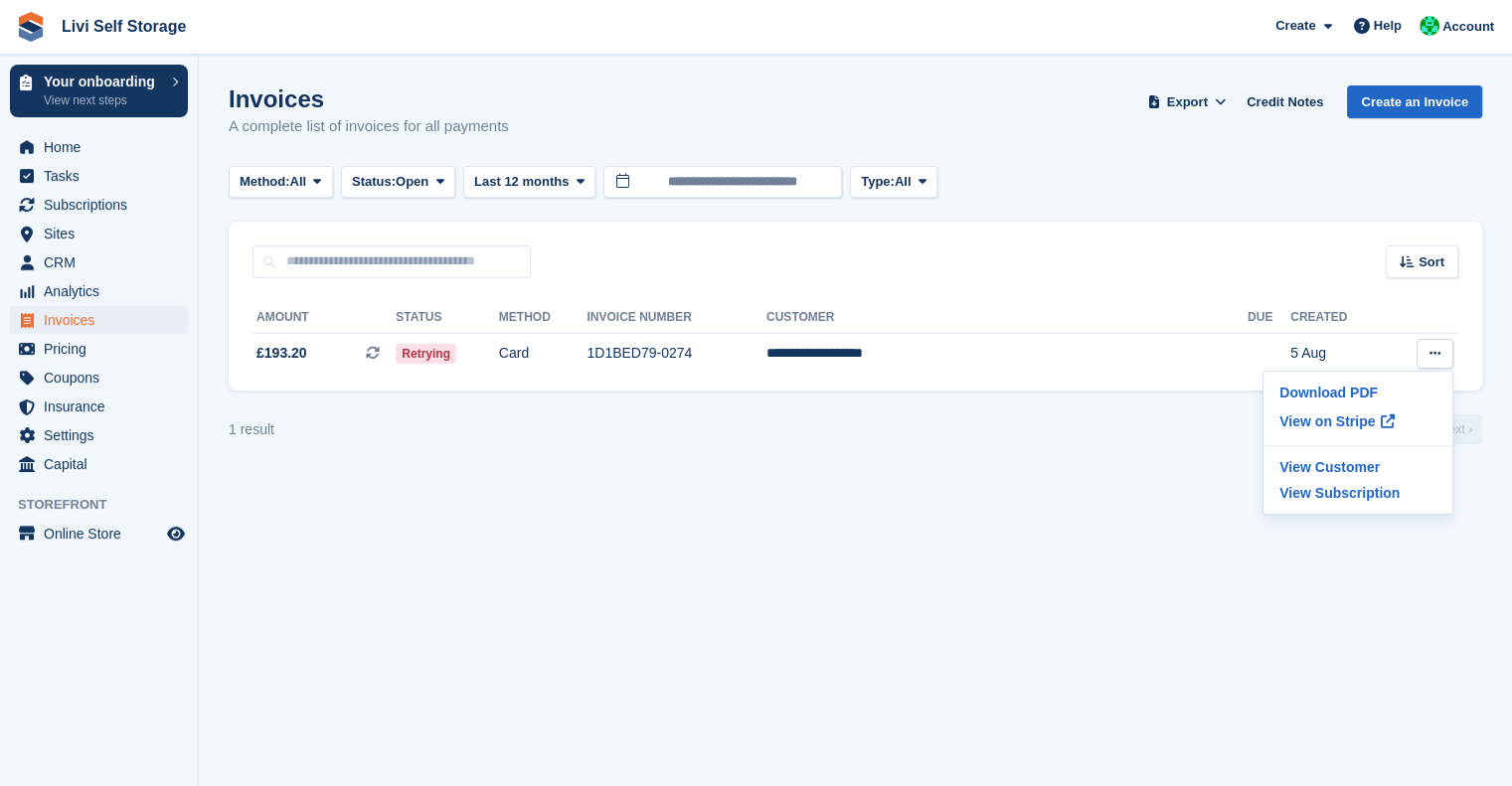 click on "Invoices
A complete list of invoices for all payments
Export
Export Invoices
Export a CSV of all Invoices which match the current filters.
Please allow time for large exports.
Export Formatted for Sage 50
Export Formatted for Xero
Start Export
Credit Notes
Create an Invoice
Method:
All
All
Bank Transfer
Cash
Cheque
Debit/Credit Card
Direct Debit
SEPA Direct Debit
Other
Status:
Open" at bounding box center (855, 393) 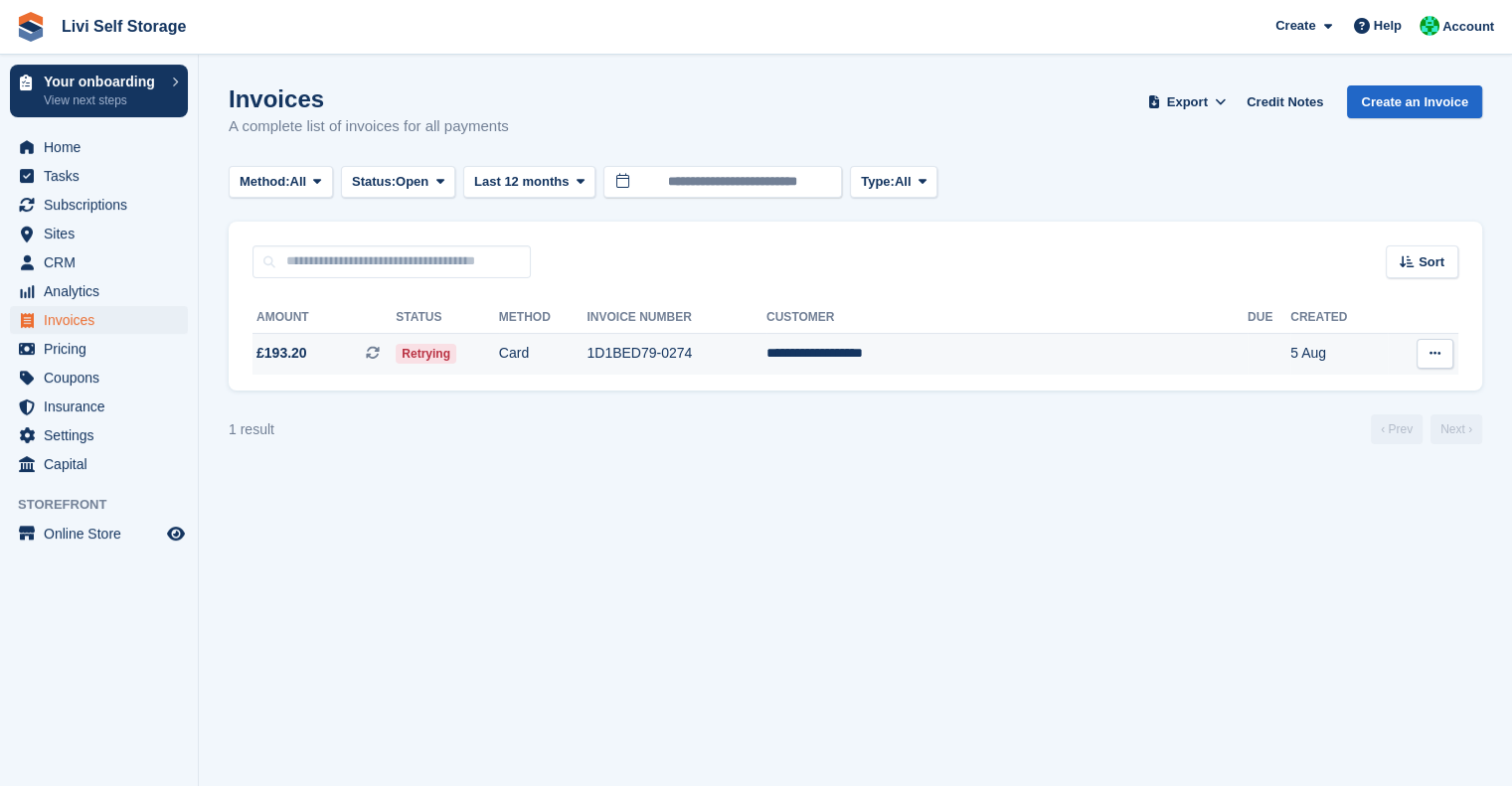 click on "1D1BED79-0274" at bounding box center (676, 354) 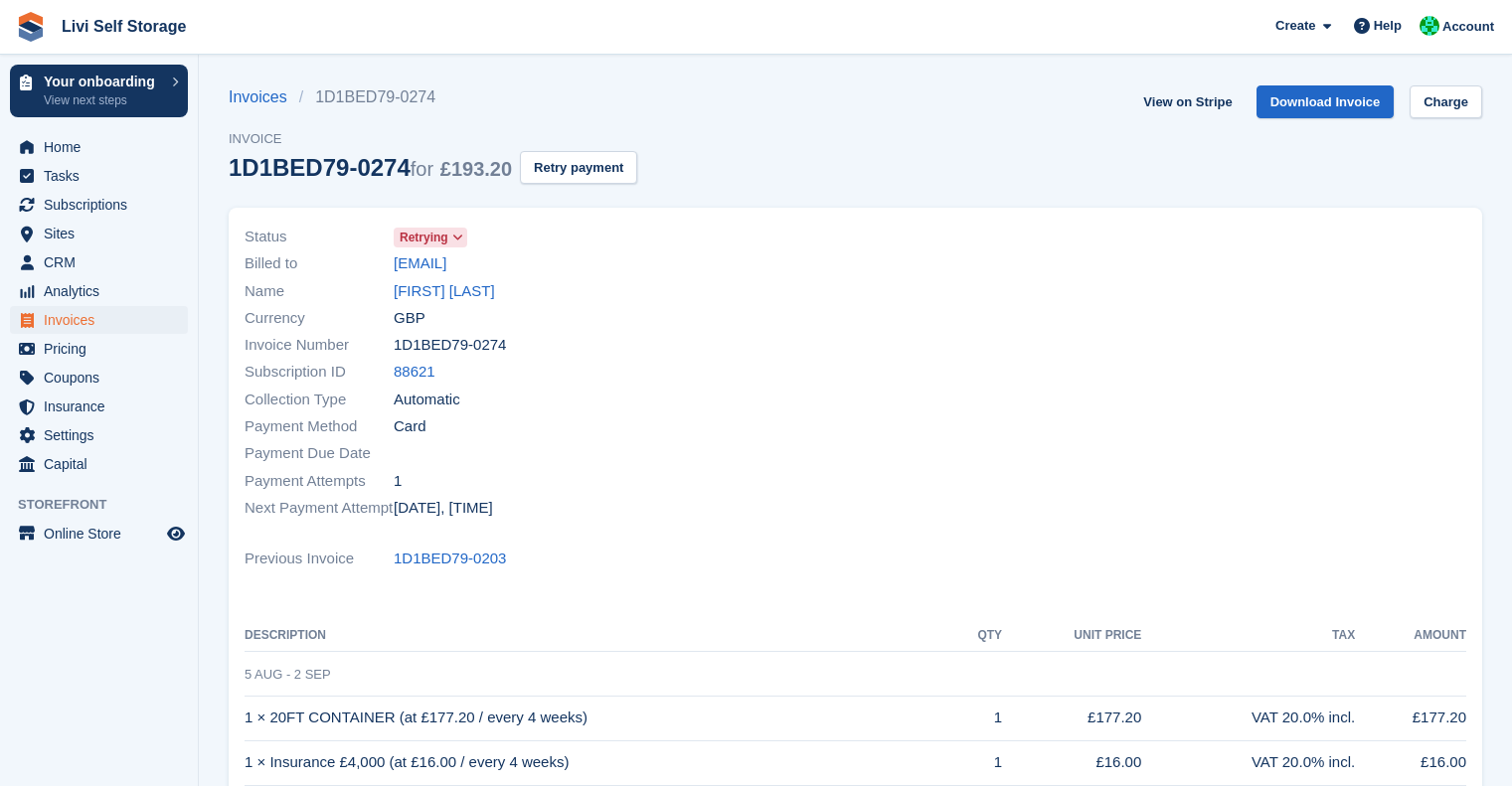 scroll, scrollTop: 0, scrollLeft: 0, axis: both 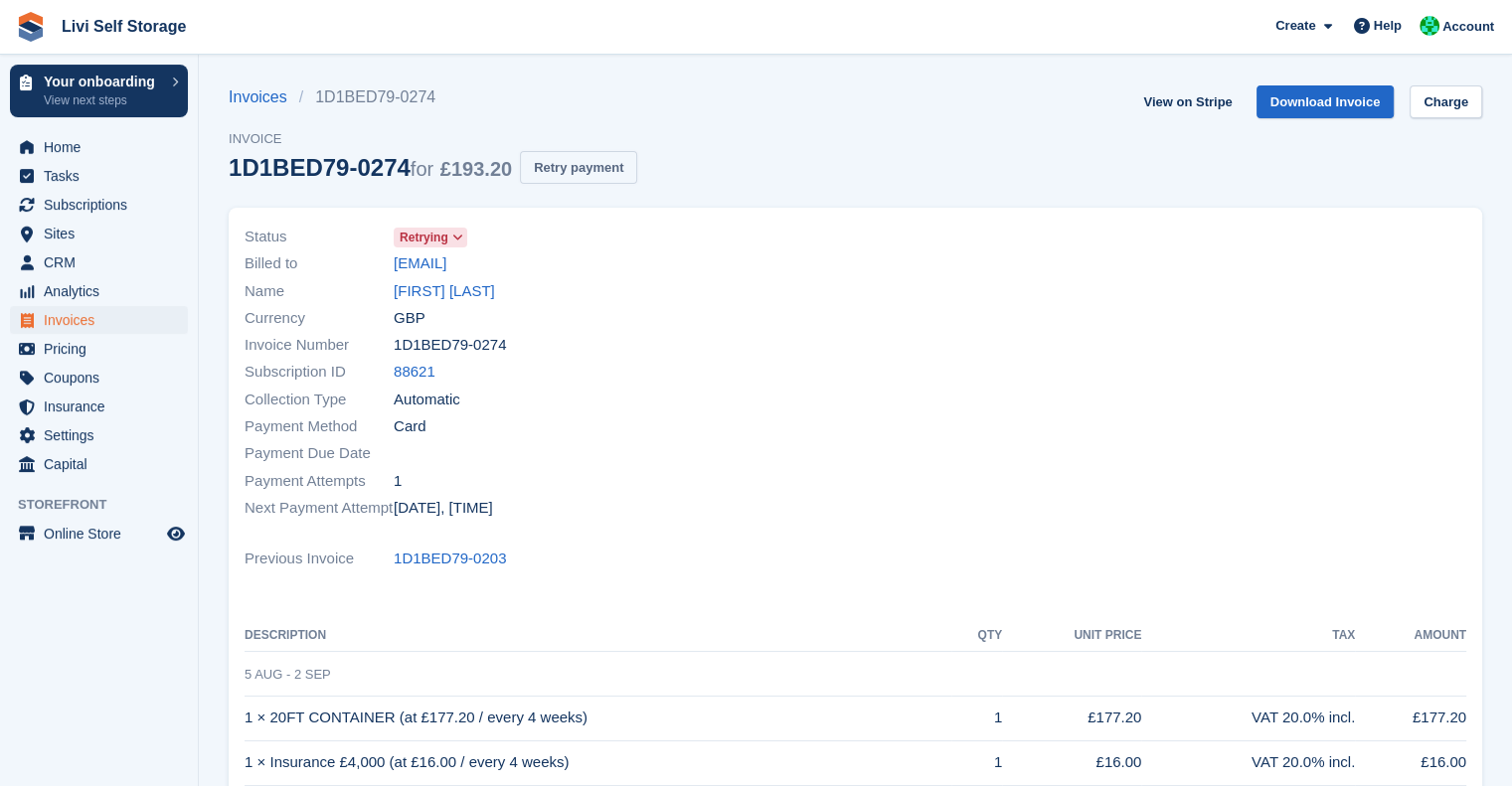 click on "Retry payment" at bounding box center (579, 167) 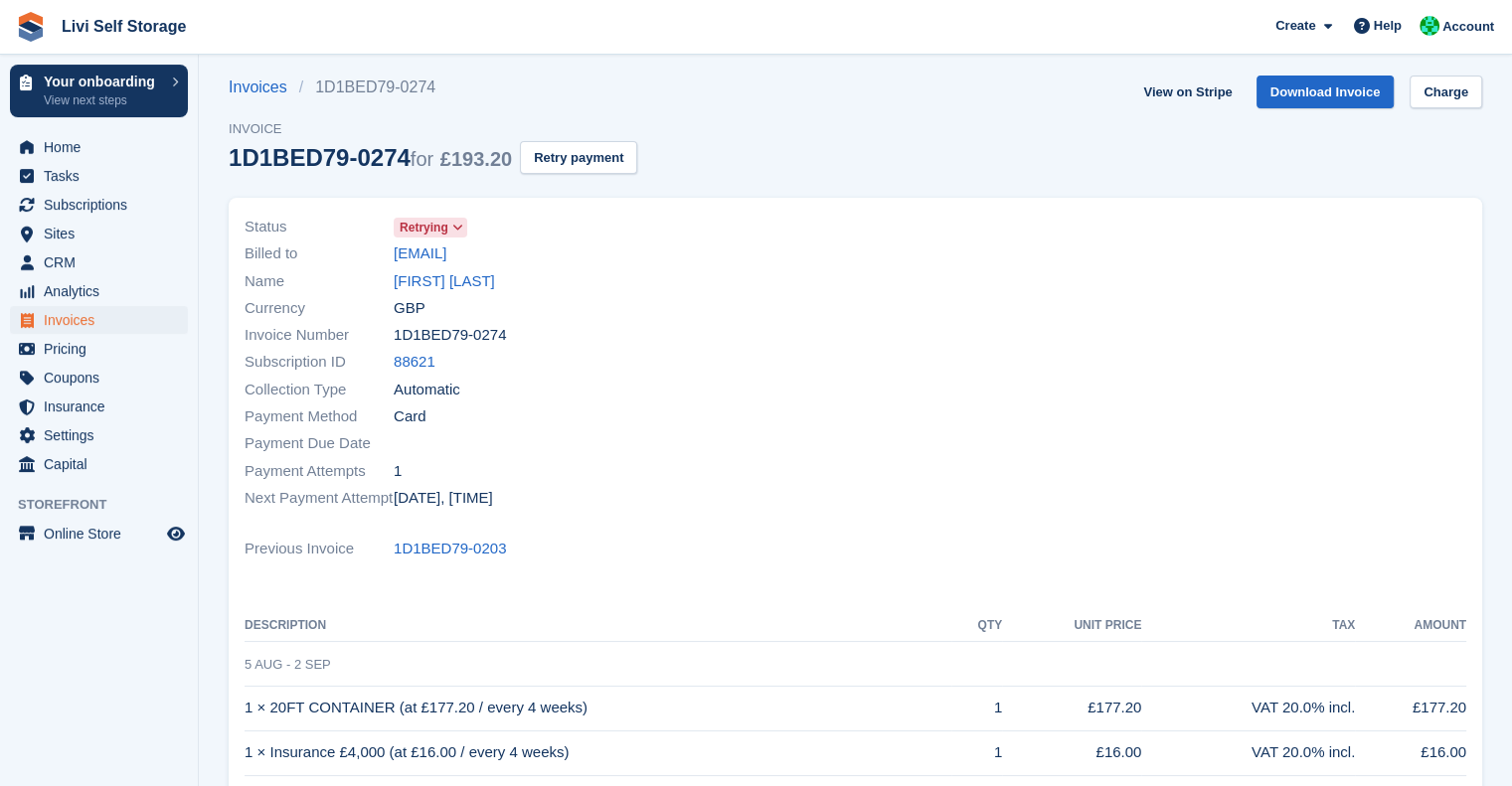 scroll, scrollTop: 8, scrollLeft: 0, axis: vertical 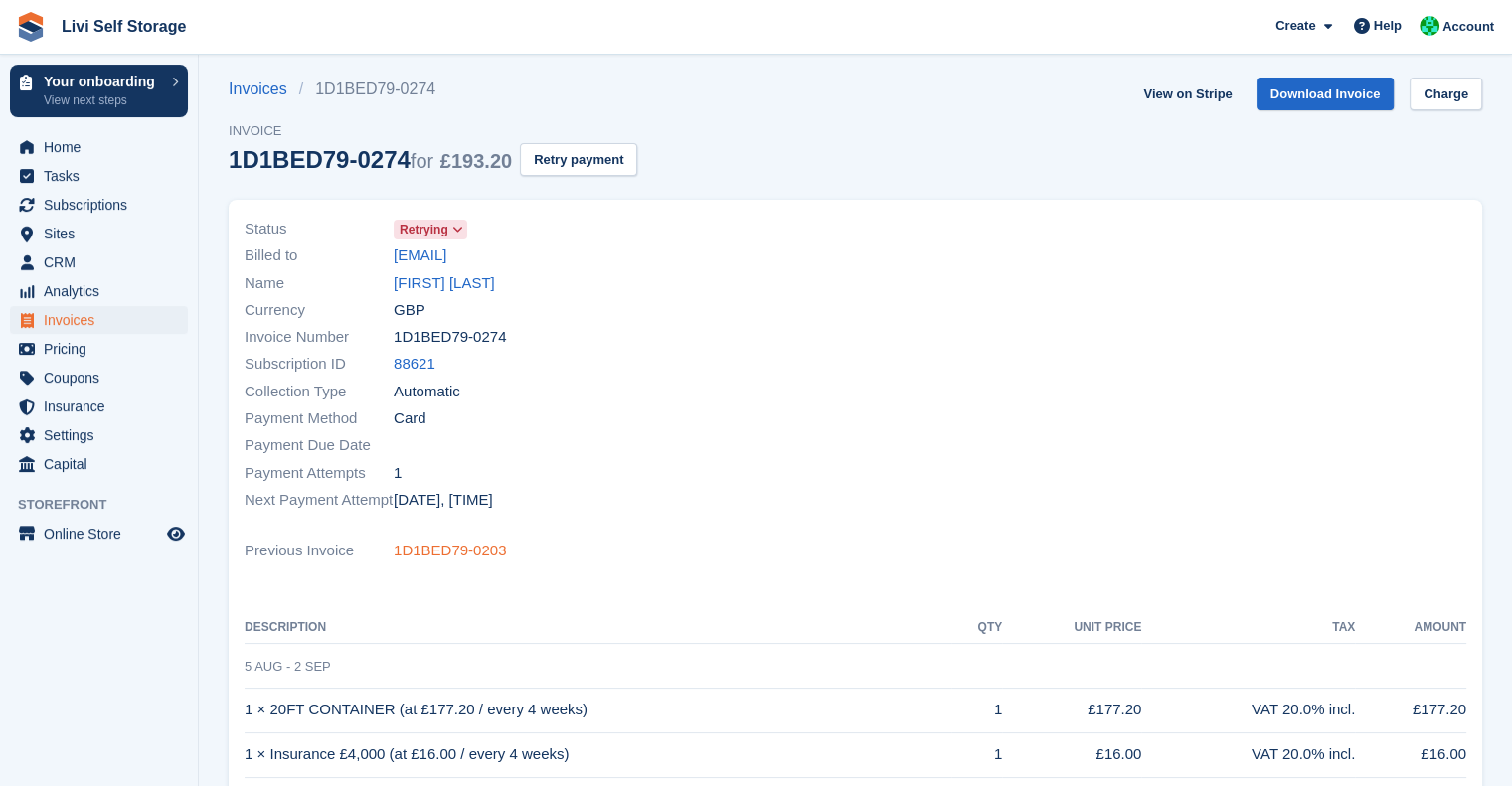 click on "1D1BED79-0203" at bounding box center (449, 550) 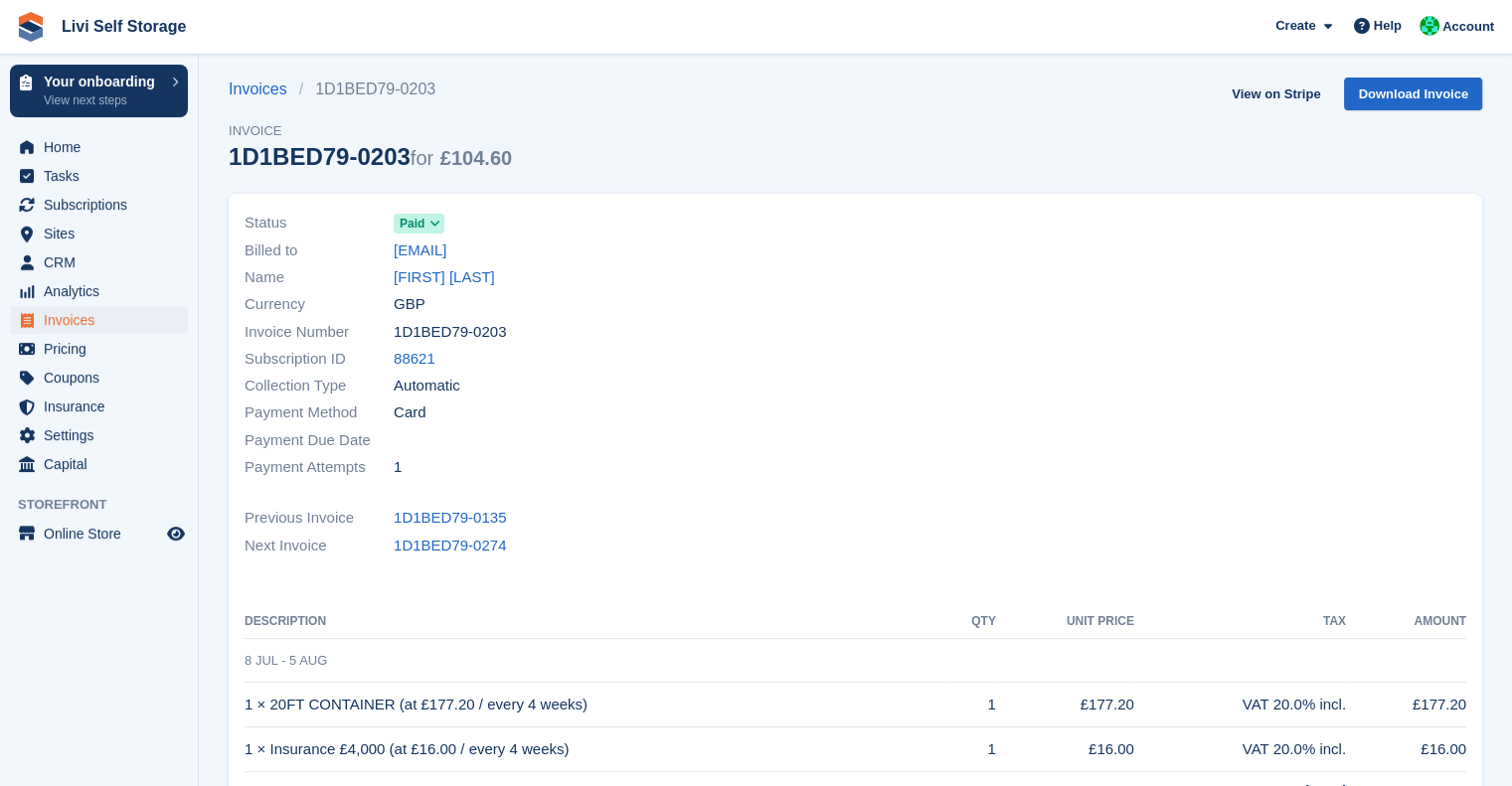 scroll, scrollTop: 0, scrollLeft: 0, axis: both 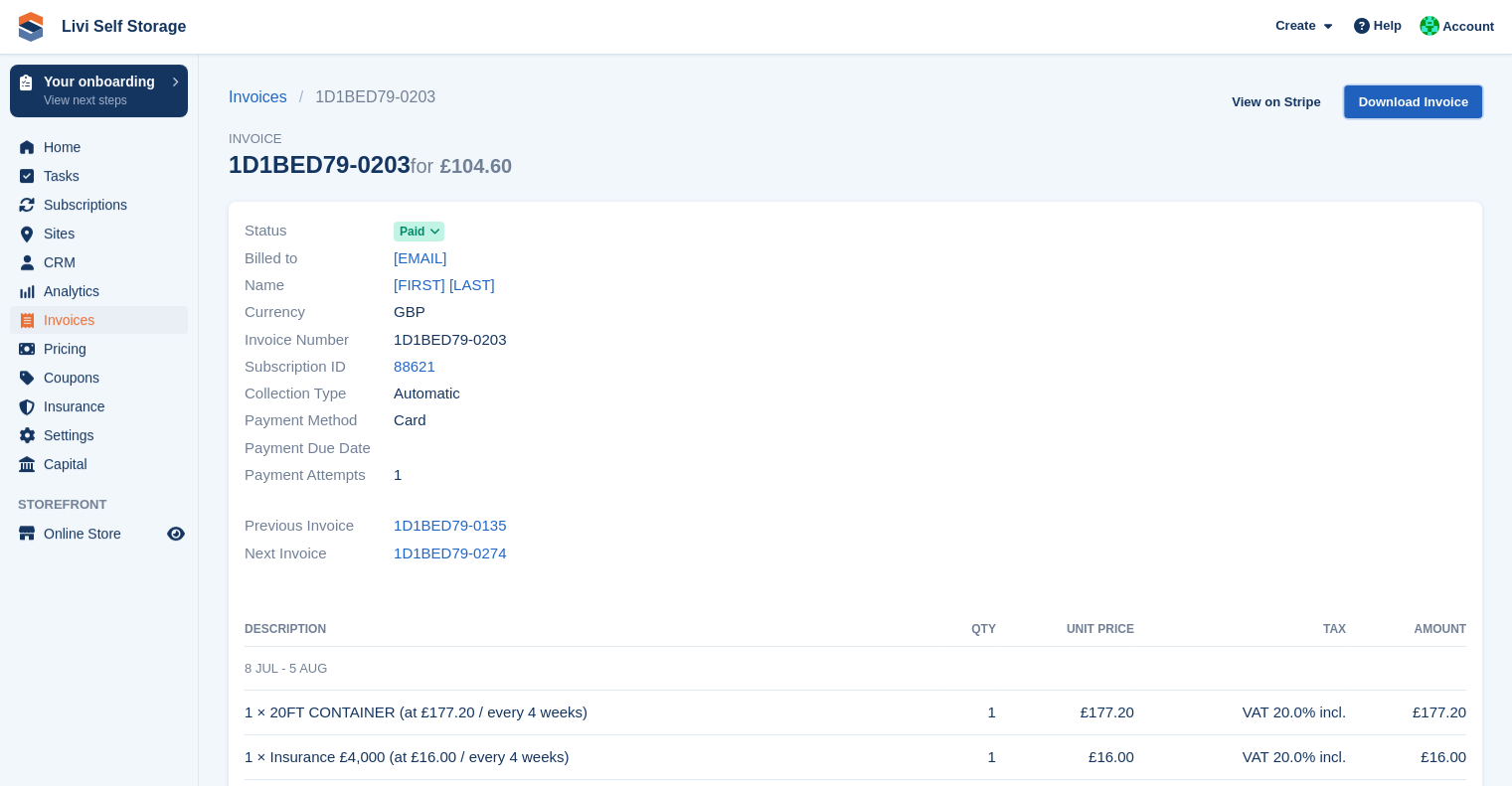 click on "Download Invoice" at bounding box center [1413, 101] 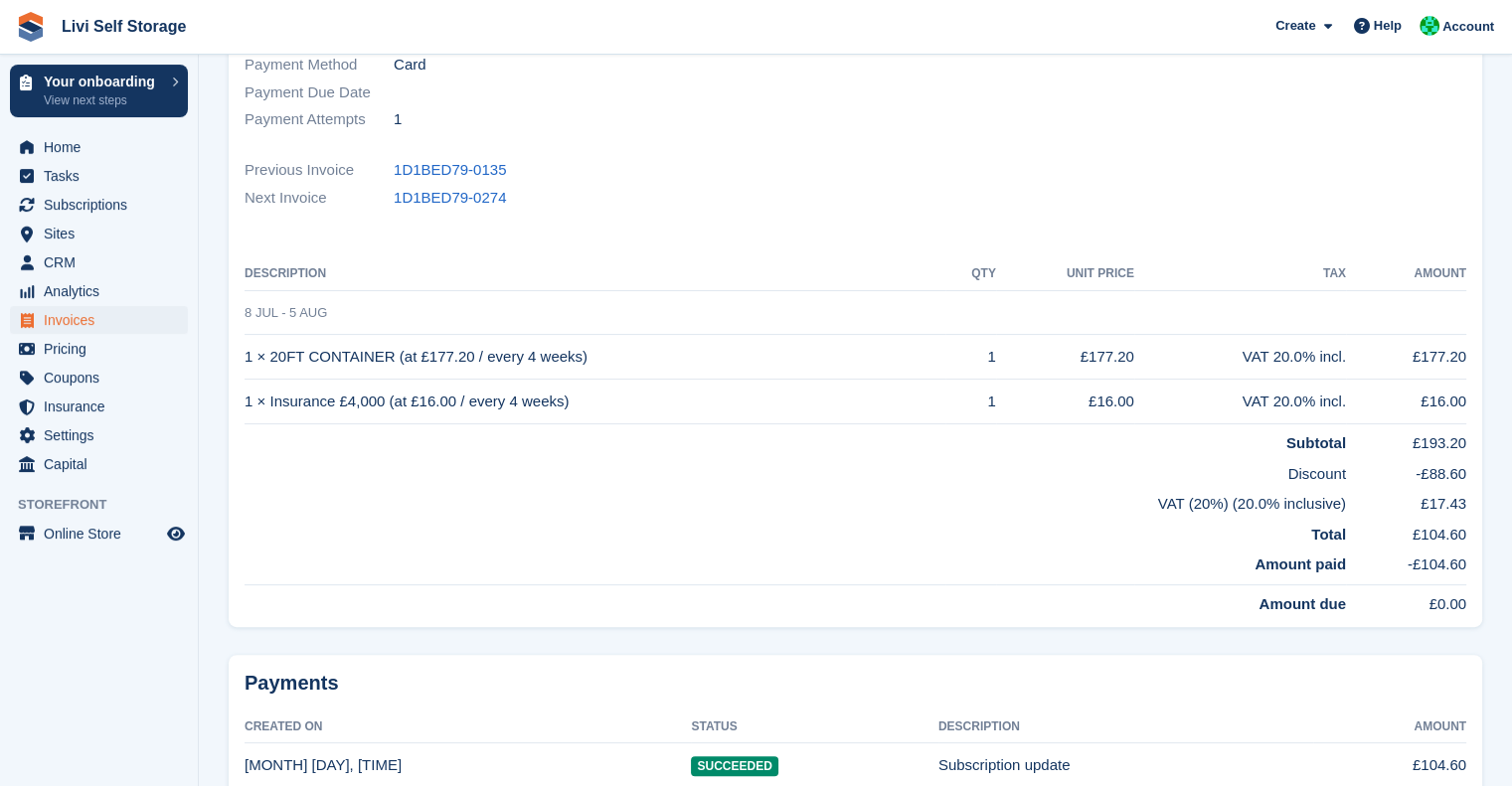 scroll, scrollTop: 0, scrollLeft: 0, axis: both 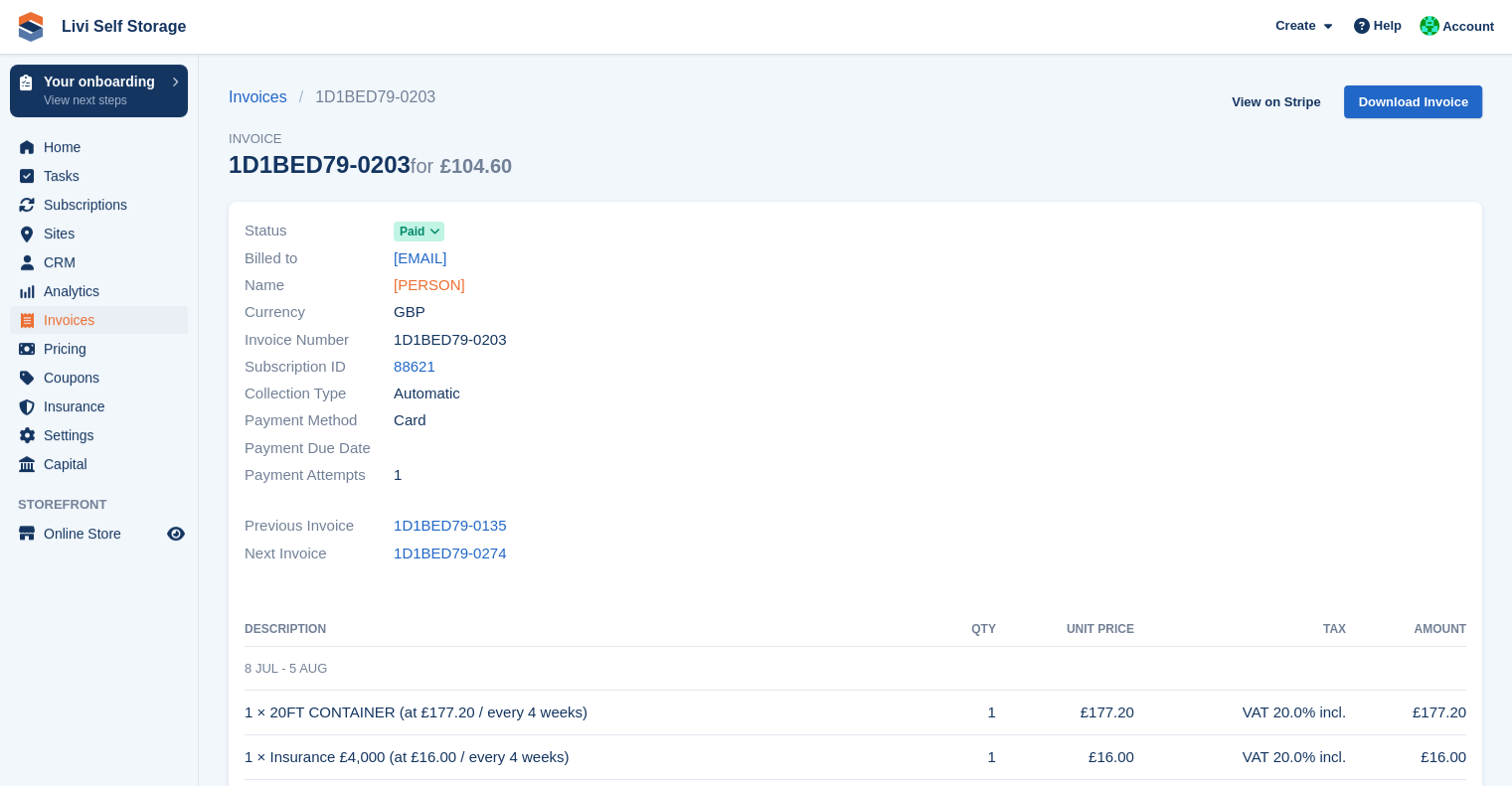 click on "Charlotte Middleton" at bounding box center (429, 285) 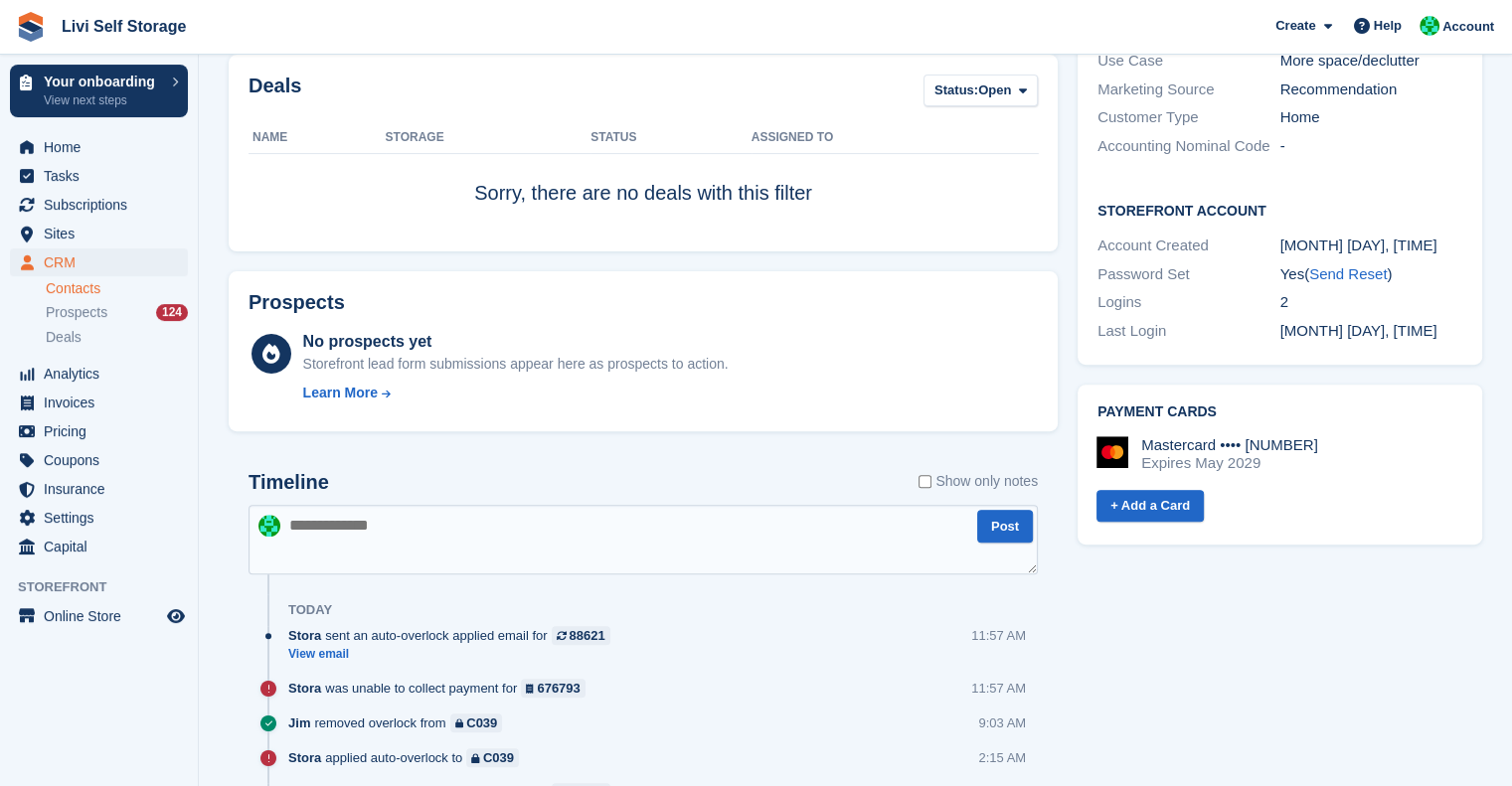 scroll, scrollTop: 651, scrollLeft: 0, axis: vertical 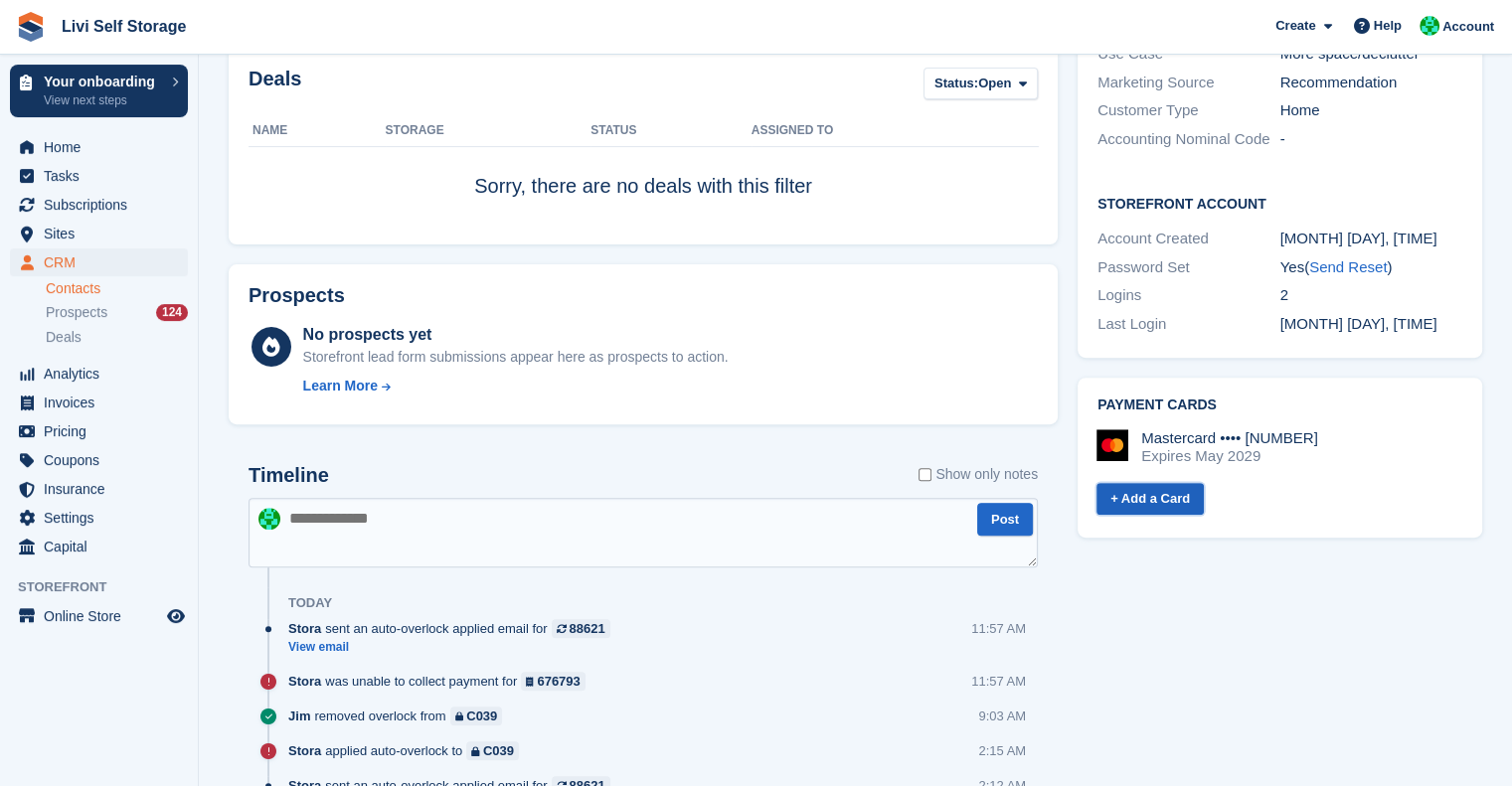 click on "+ Add a Card" at bounding box center [1150, 499] 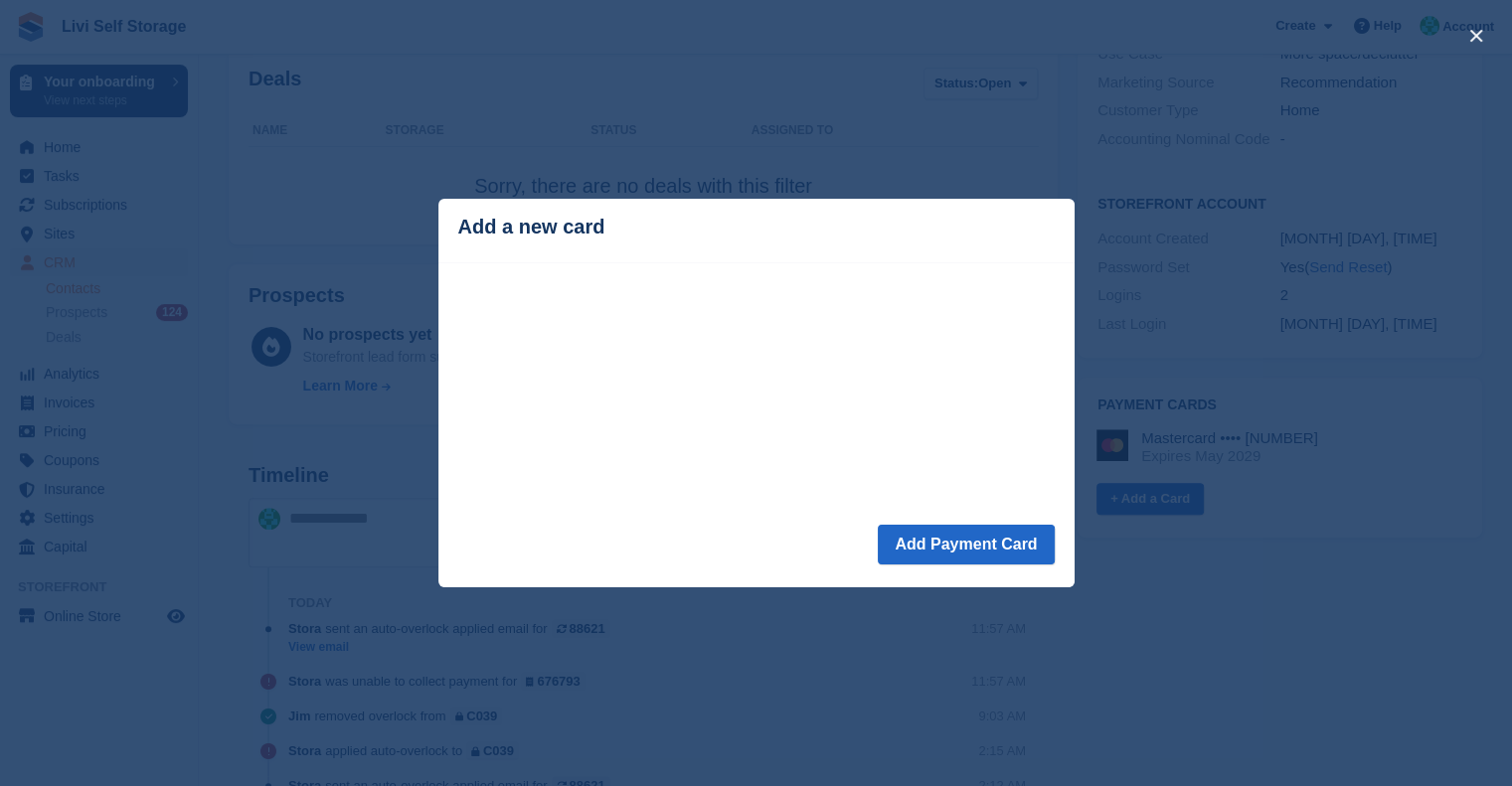 click at bounding box center [756, 393] 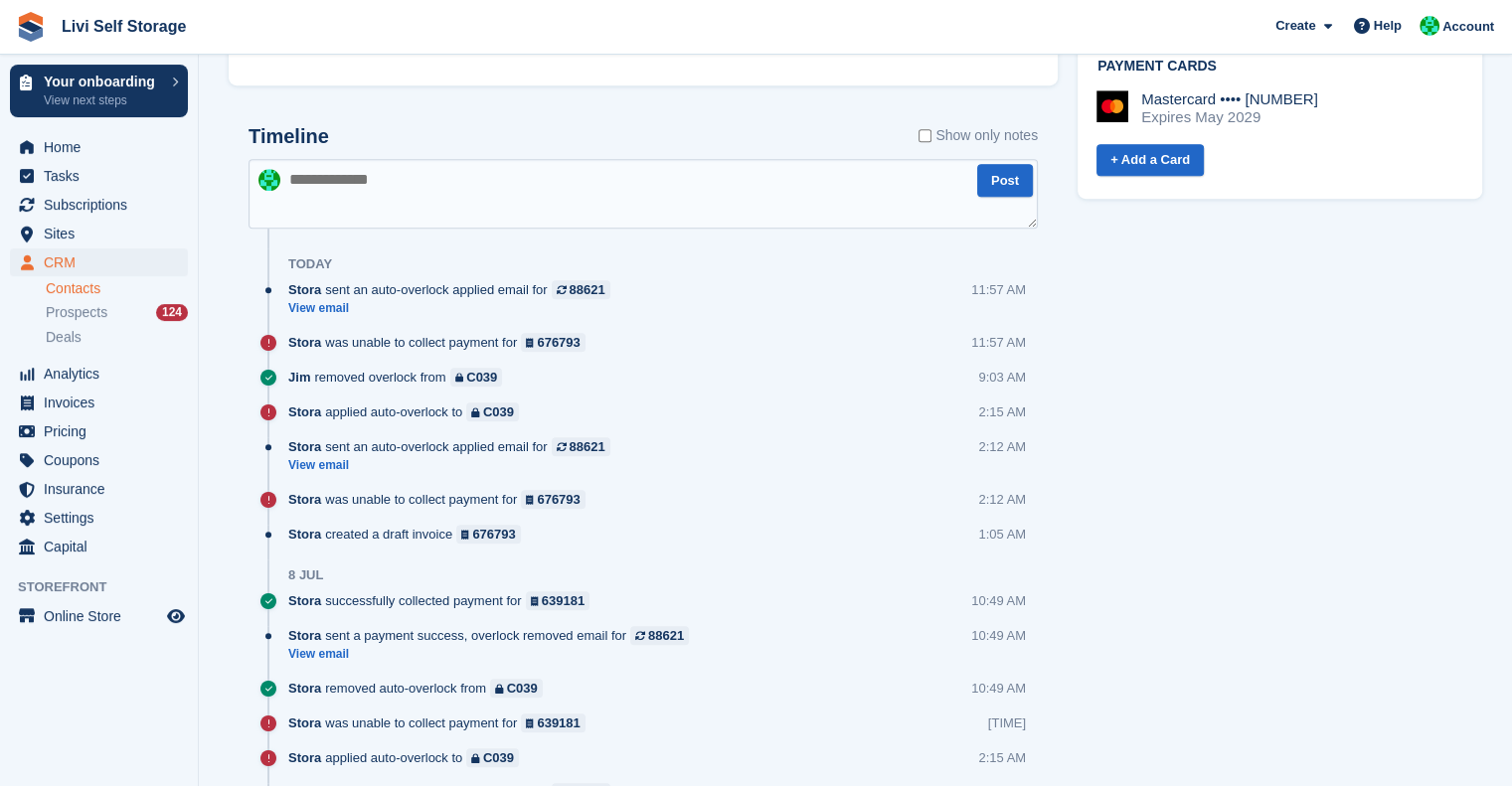 scroll, scrollTop: 994, scrollLeft: 0, axis: vertical 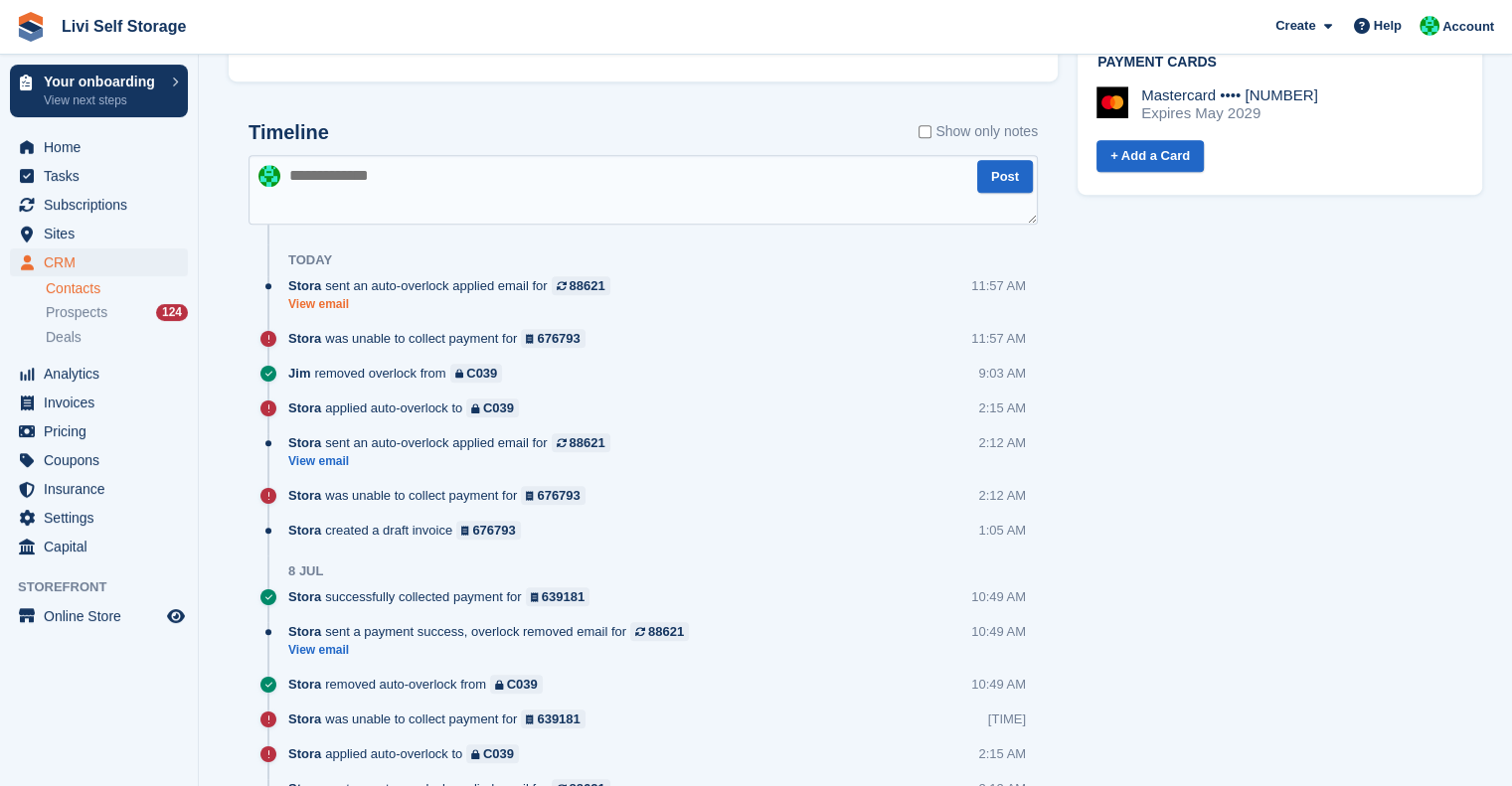 click on "View email" at bounding box center (454, 304) 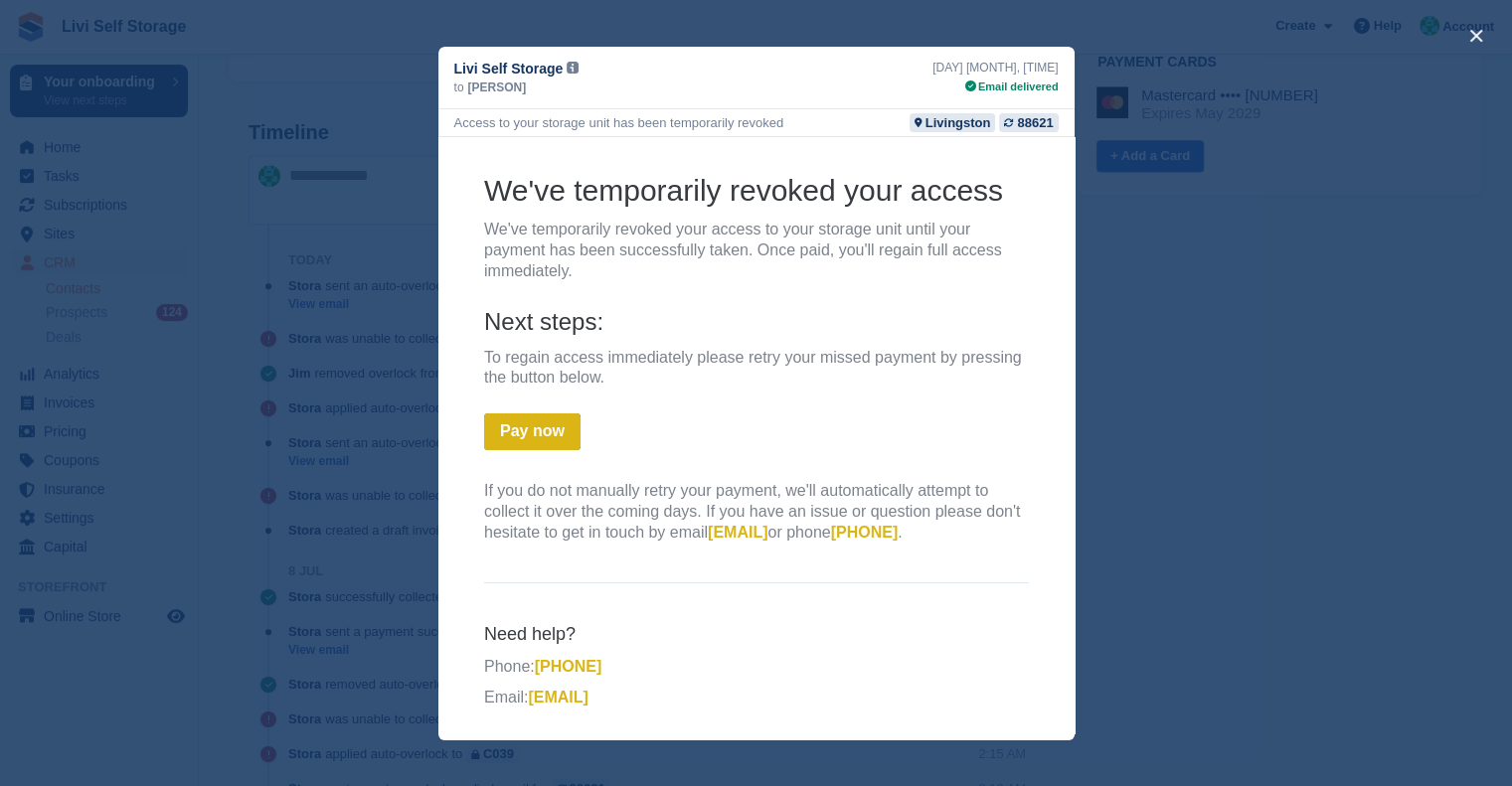 scroll, scrollTop: 147, scrollLeft: 0, axis: vertical 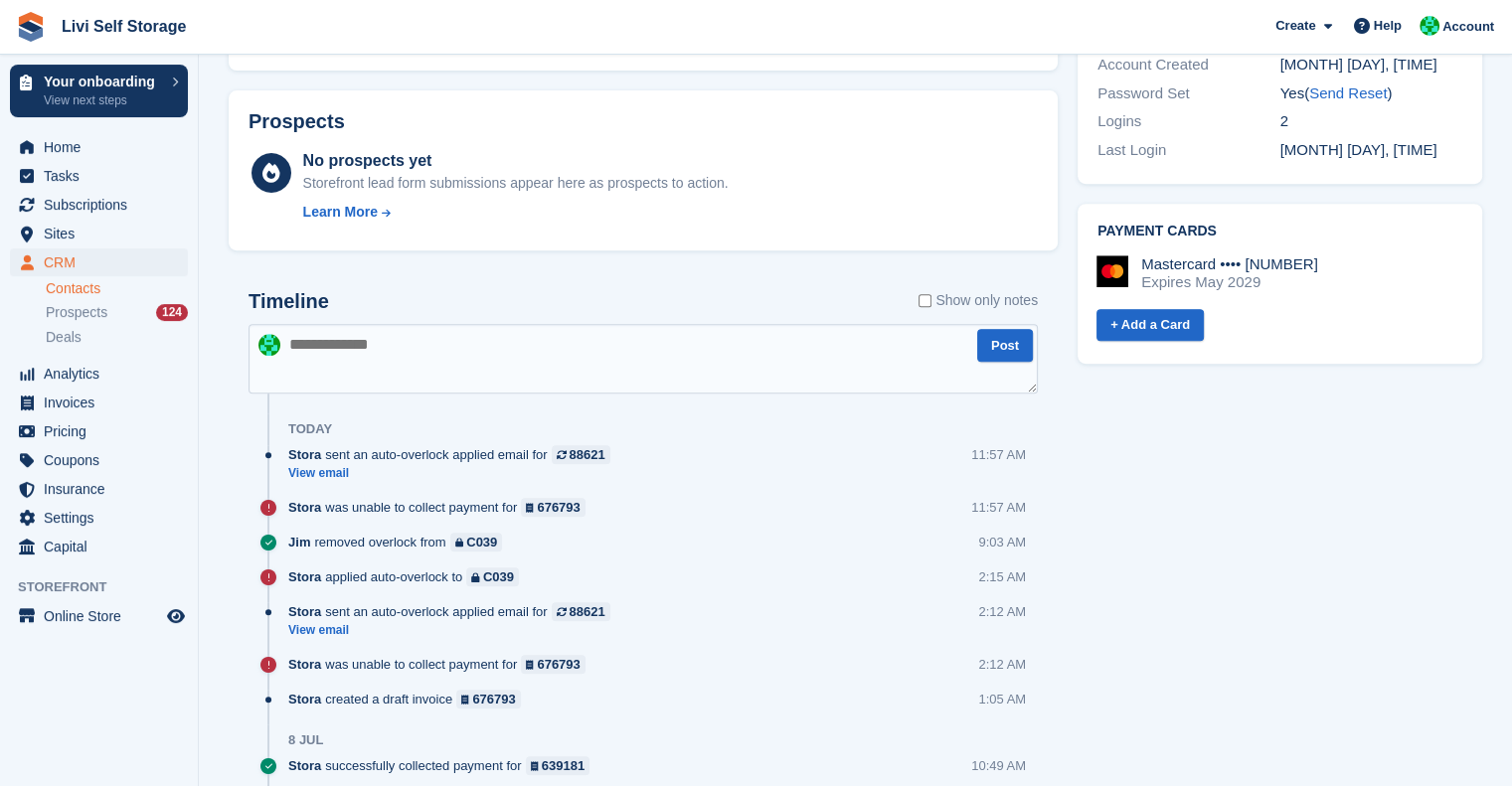 click at bounding box center [643, 359] 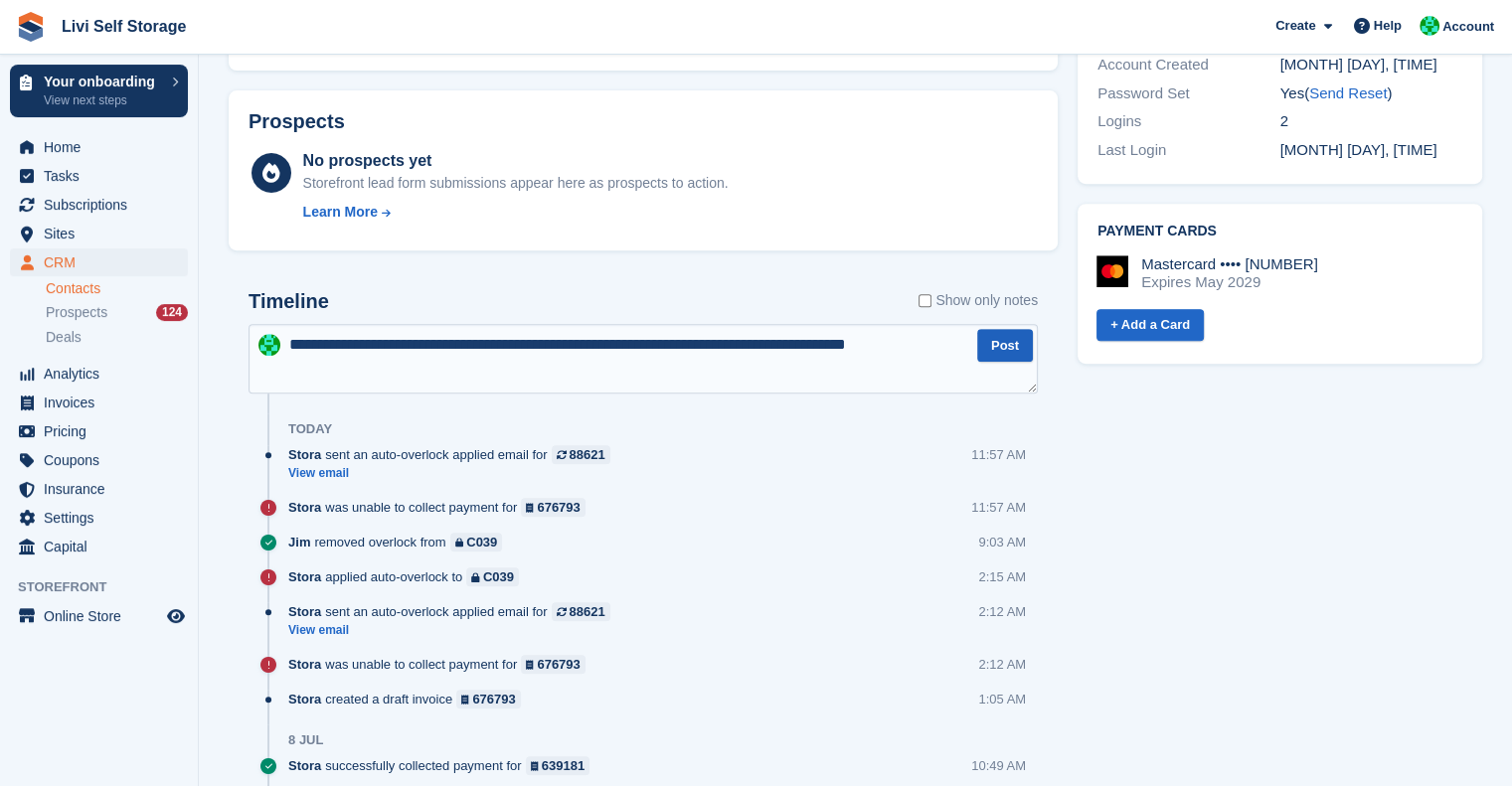type on "**********" 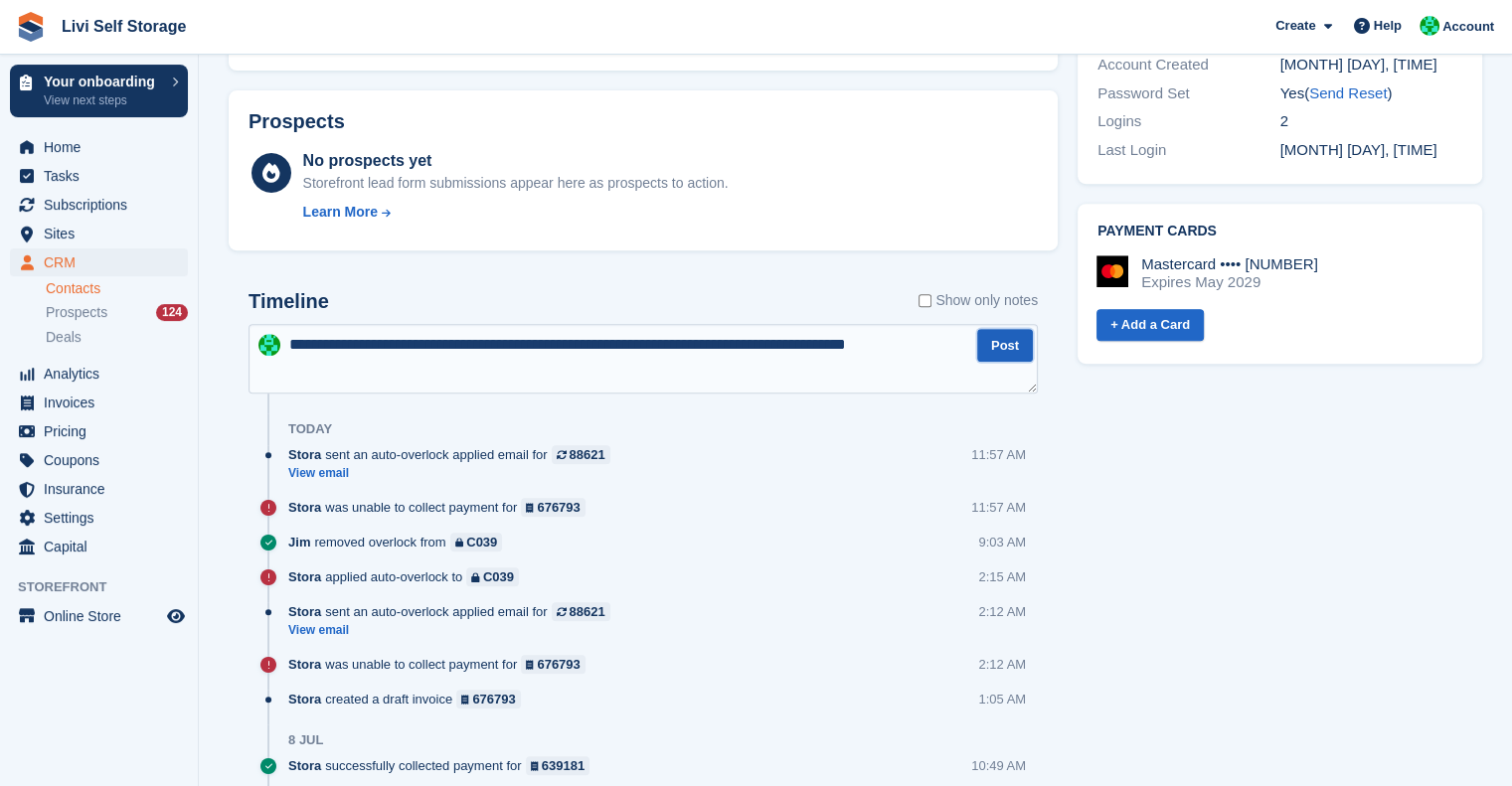 click on "Post" at bounding box center [1005, 345] 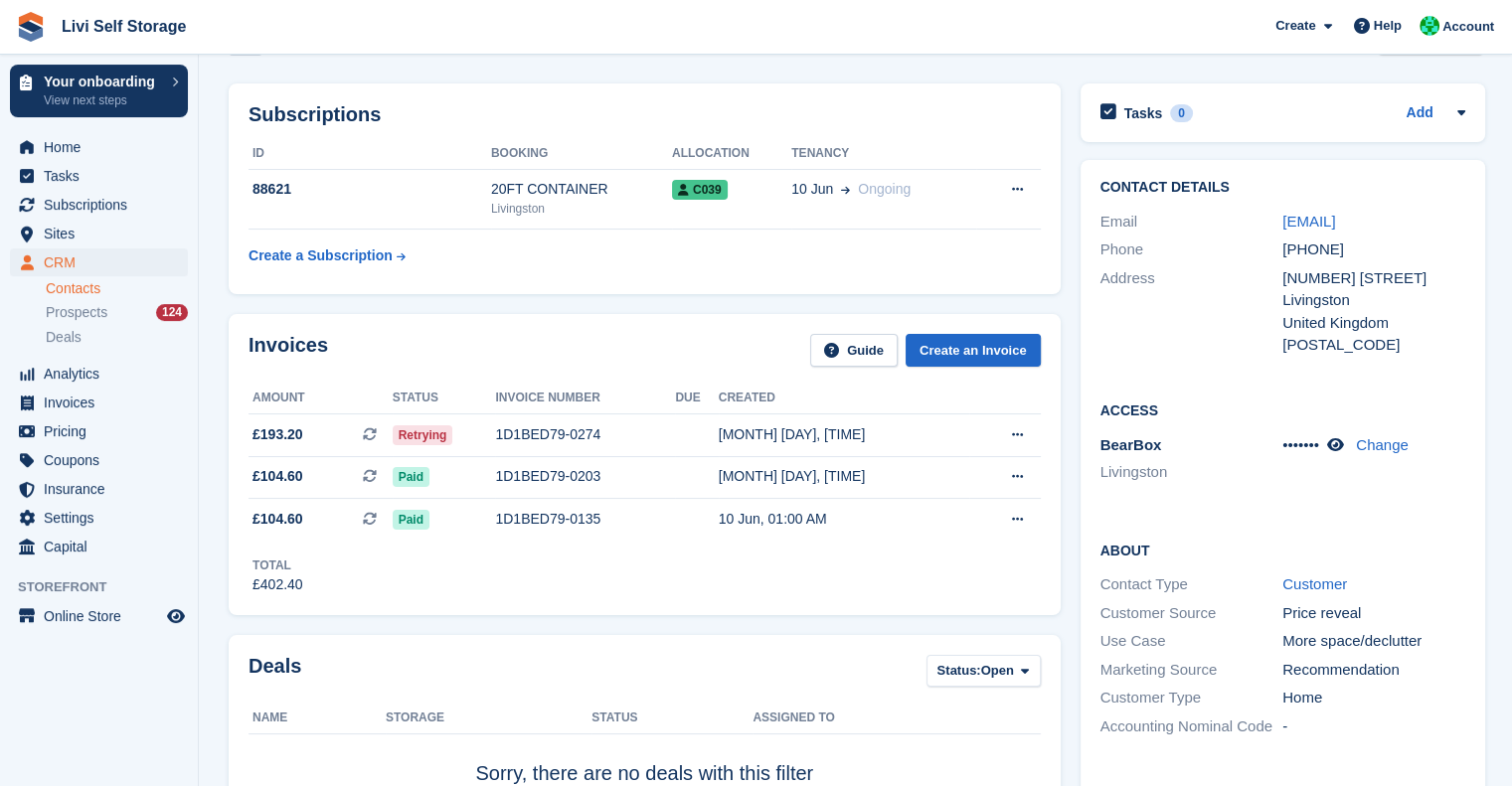 scroll, scrollTop: 0, scrollLeft: 0, axis: both 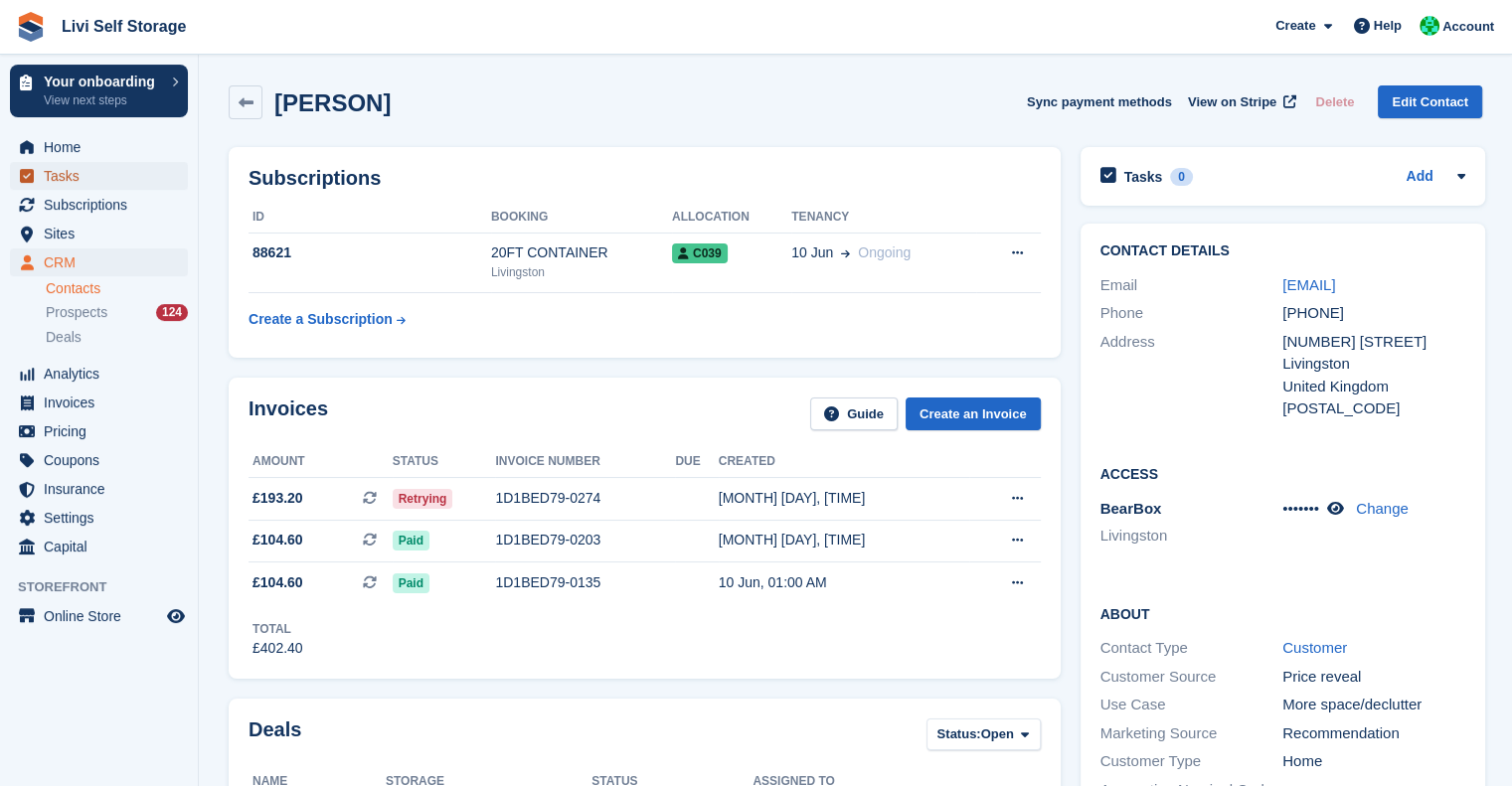 click on "Tasks" at bounding box center (103, 176) 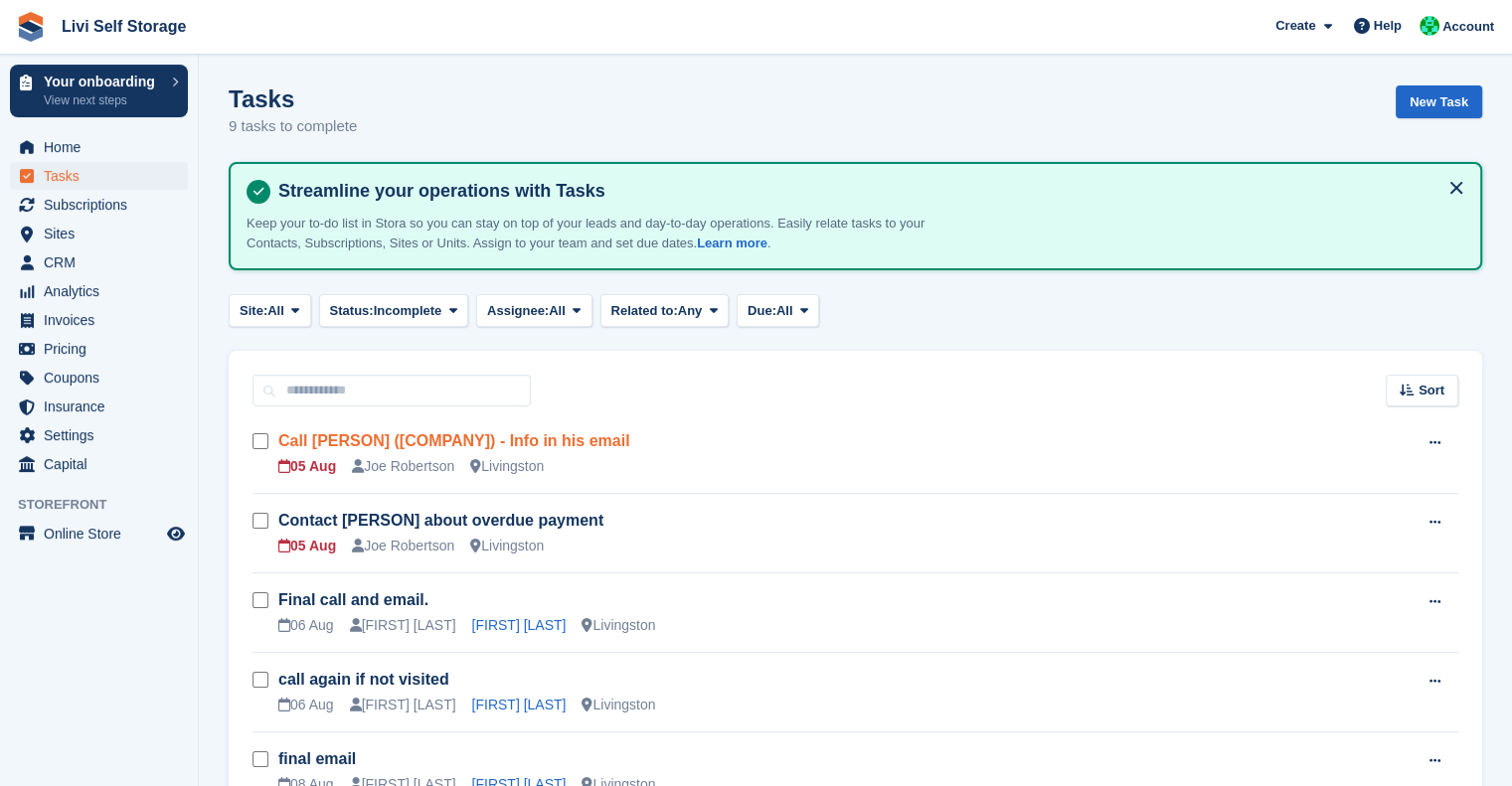 scroll, scrollTop: 0, scrollLeft: 0, axis: both 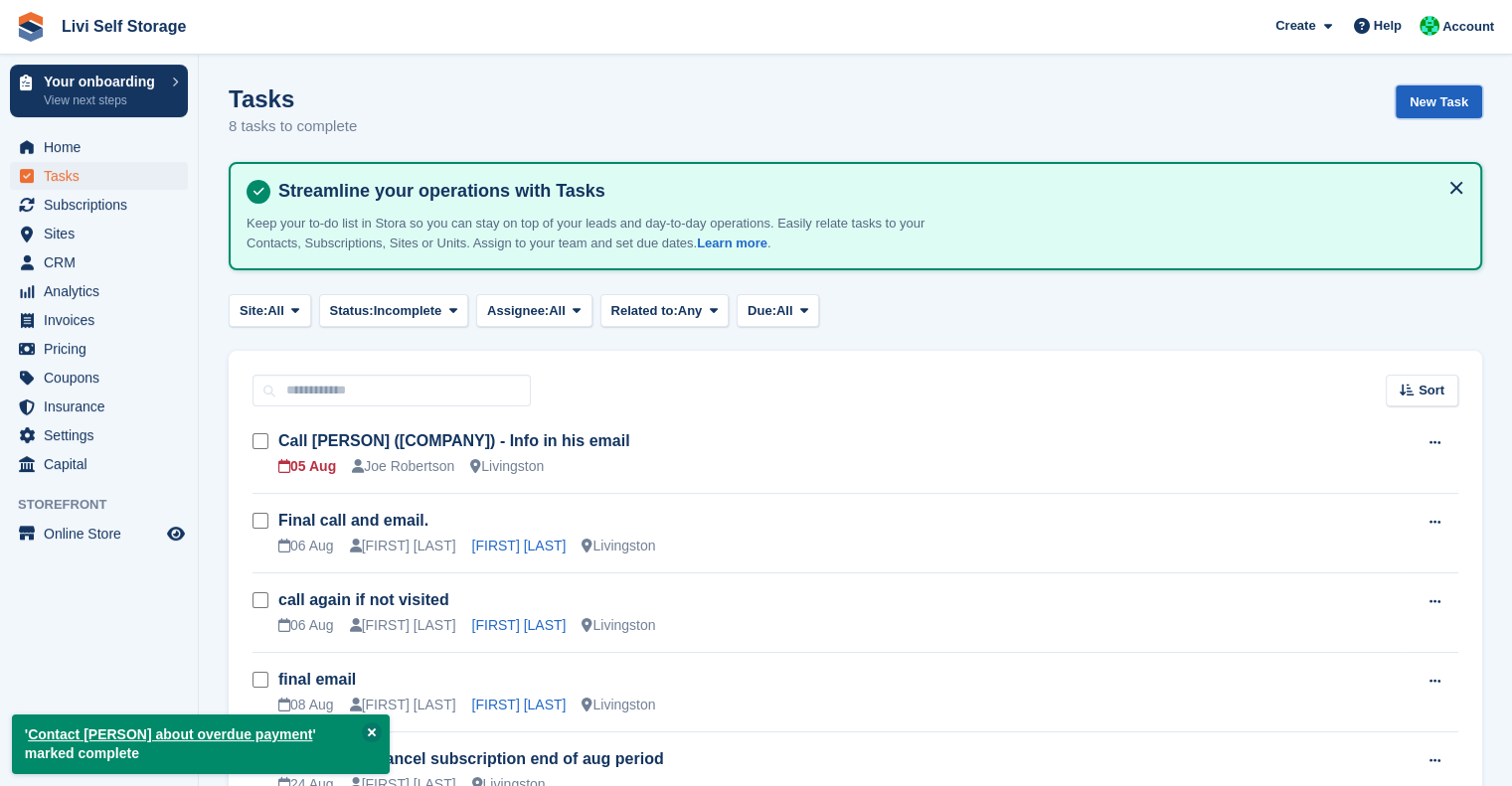 click on "New Task" at bounding box center [1438, 101] 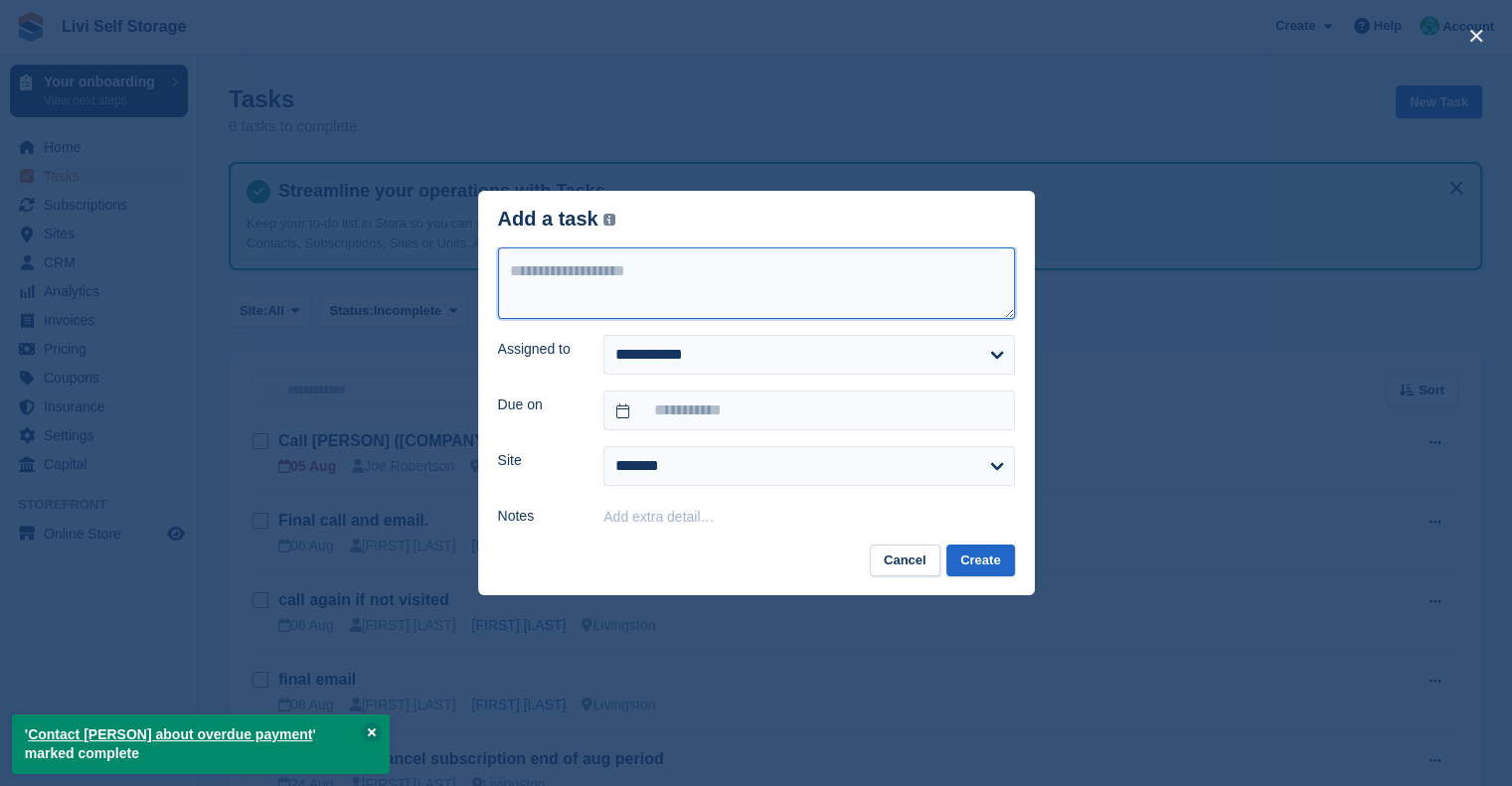 click at bounding box center (756, 283) 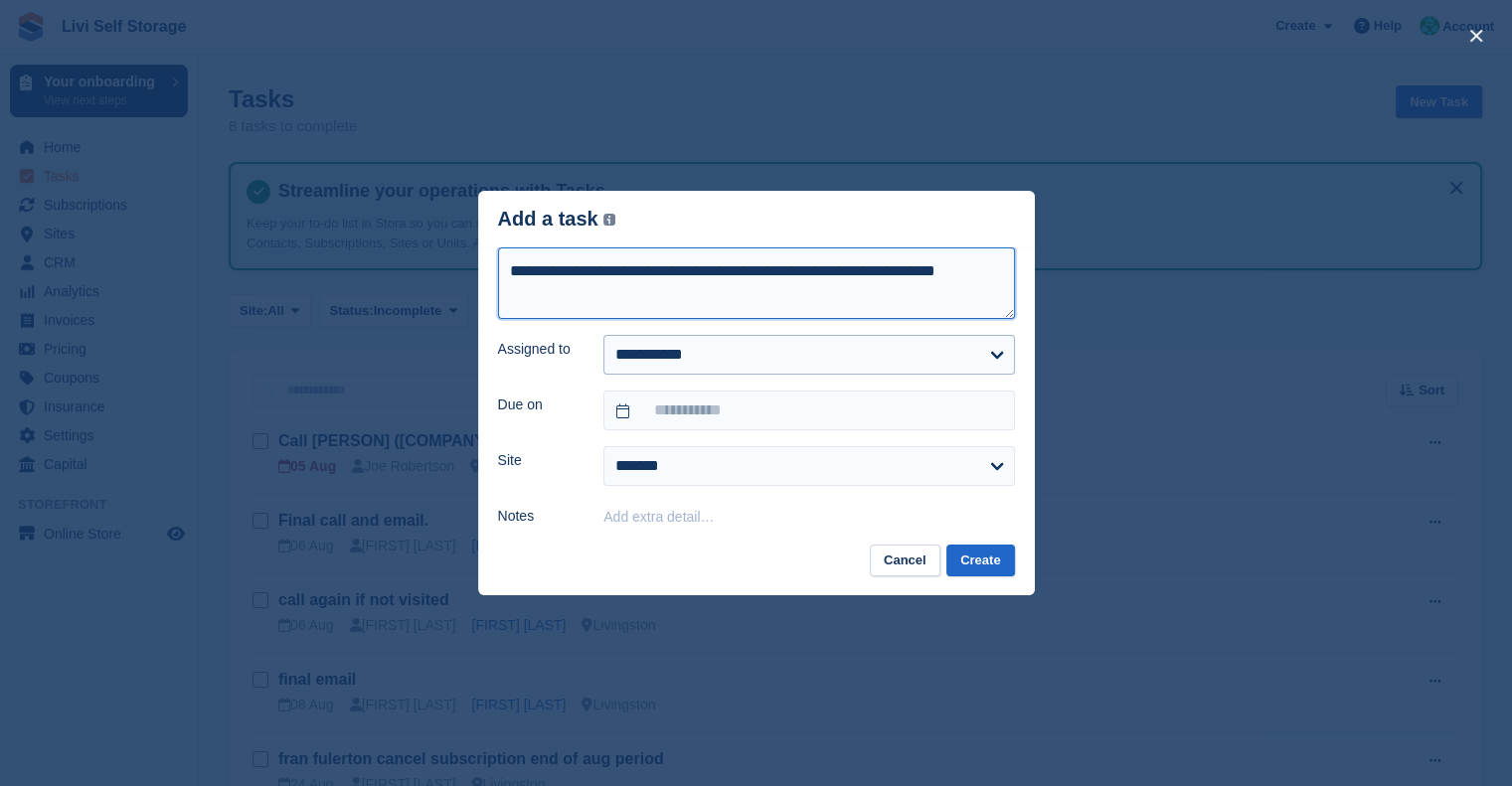 type on "**********" 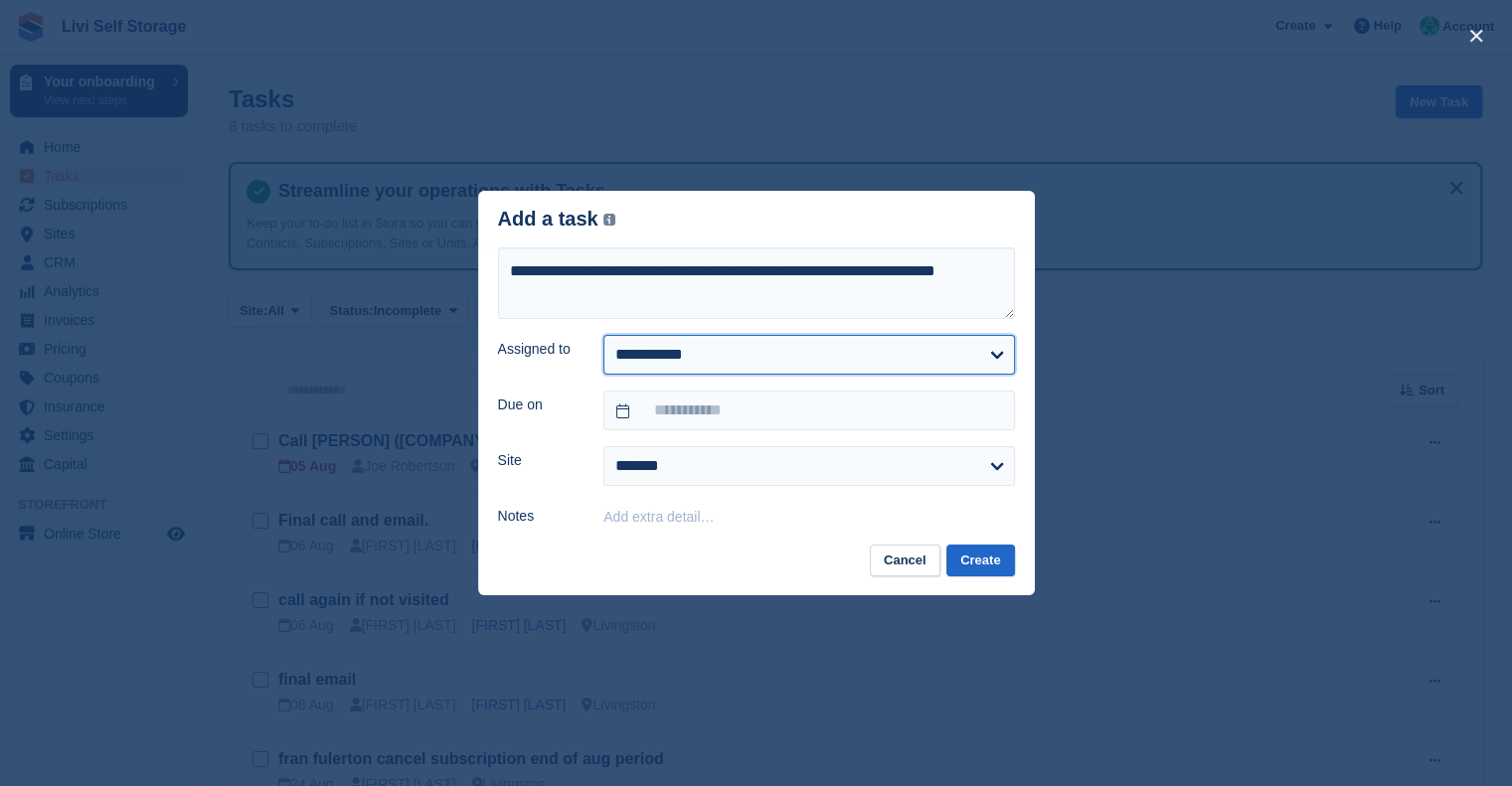 click on "**********" at bounding box center [808, 355] 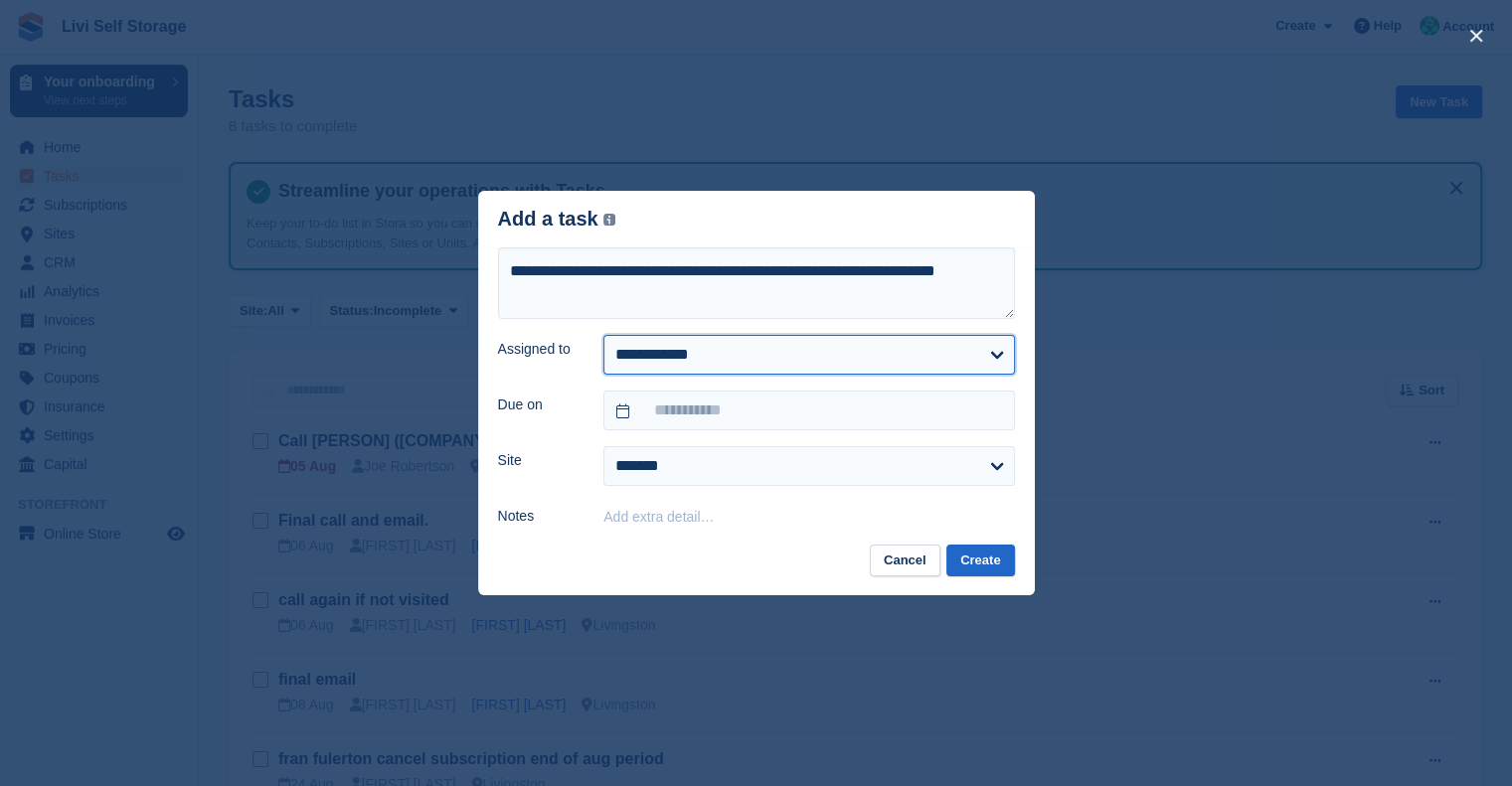 click on "**********" at bounding box center (808, 355) 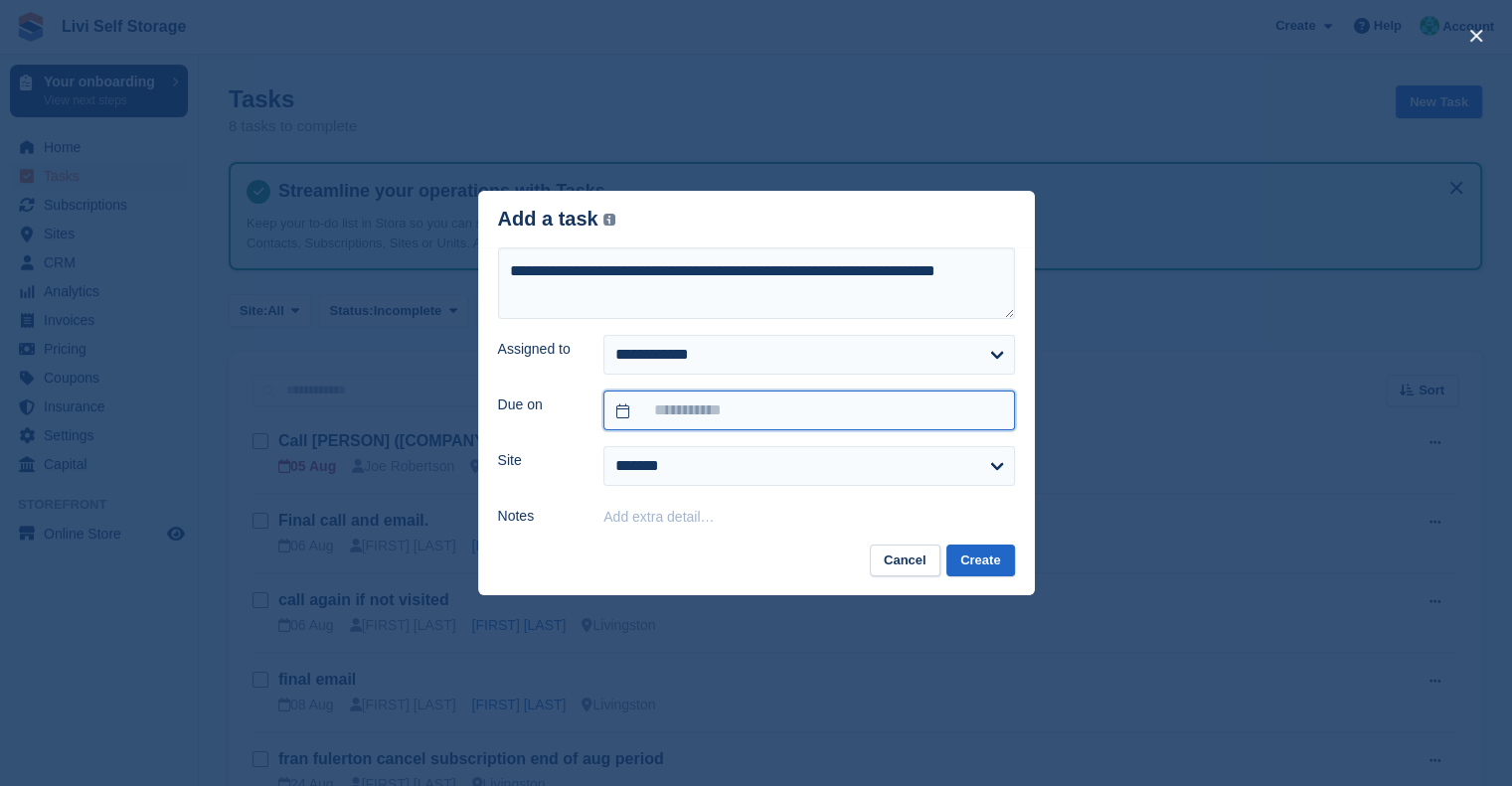 click at bounding box center (808, 410) 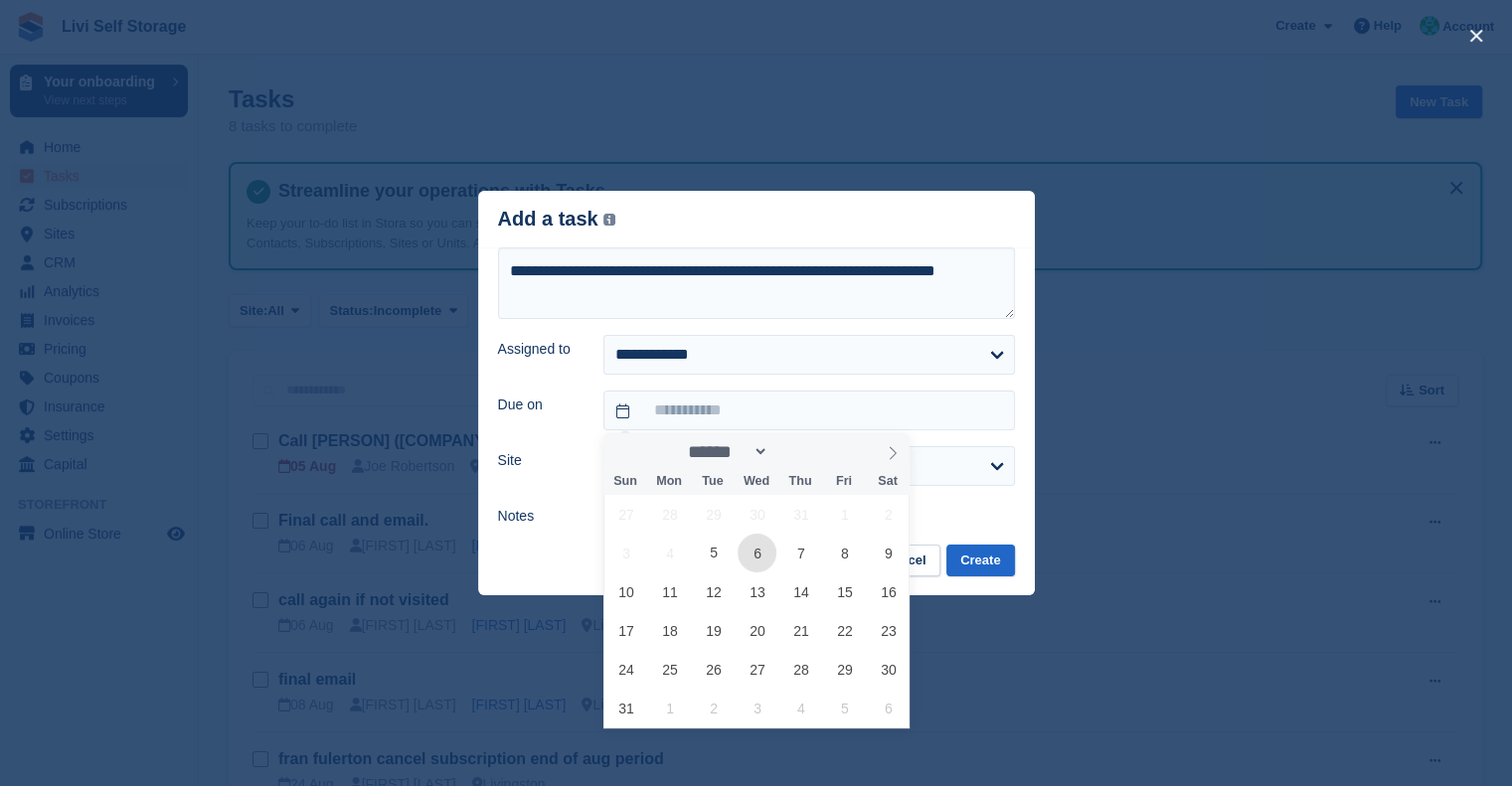 click on "6" at bounding box center (756, 552) 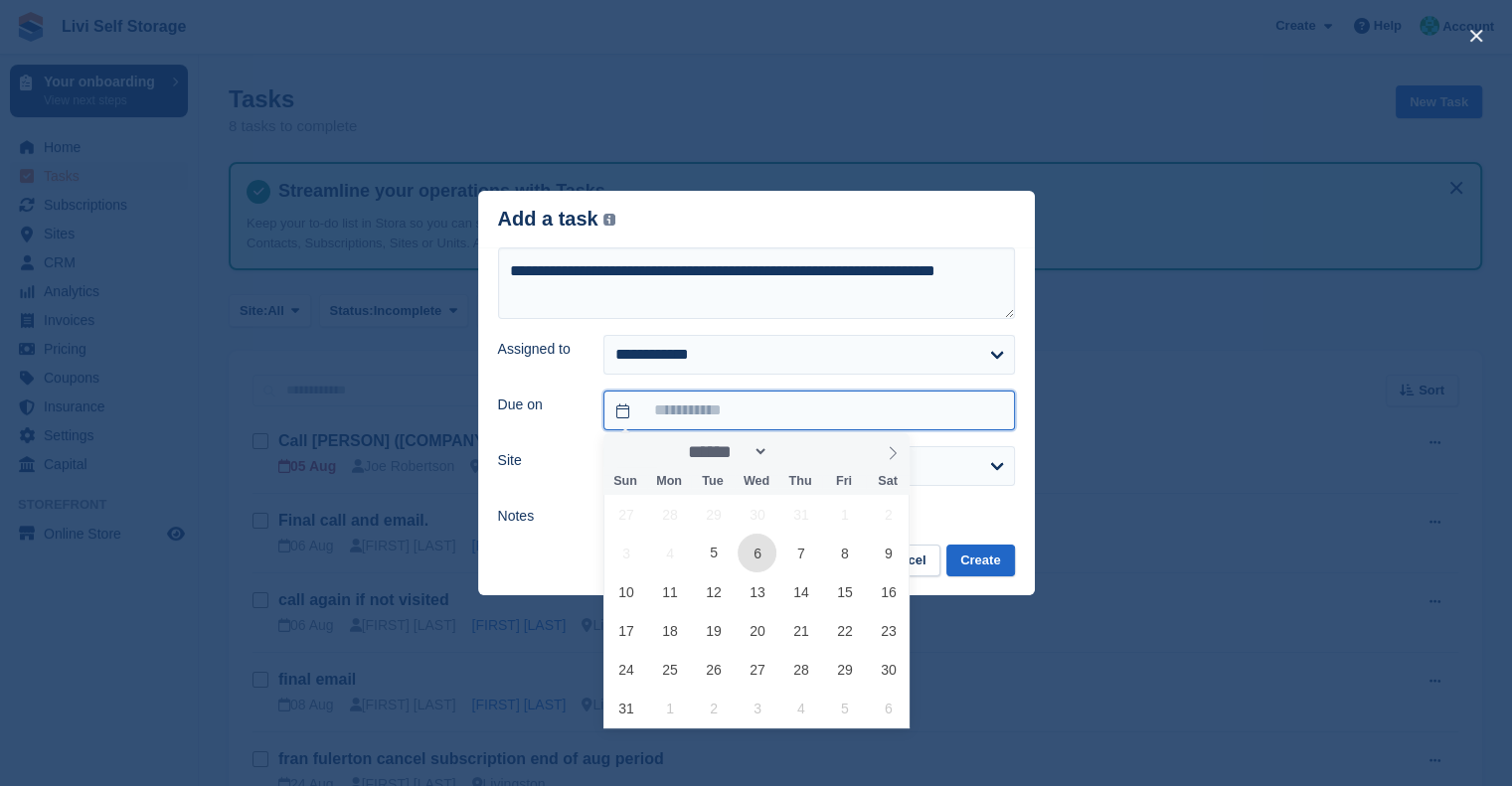 type on "**********" 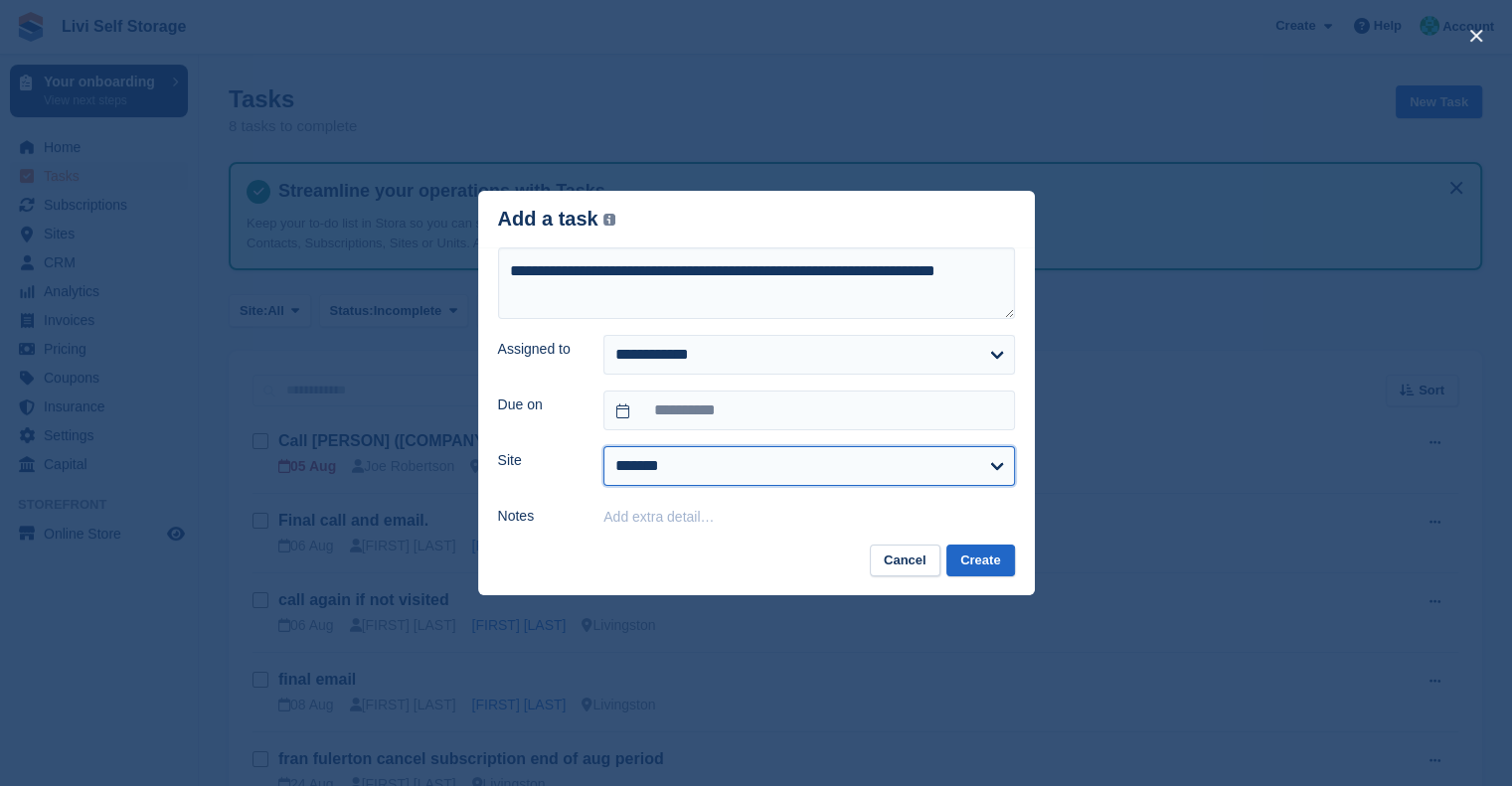 click on "**********" at bounding box center (808, 466) 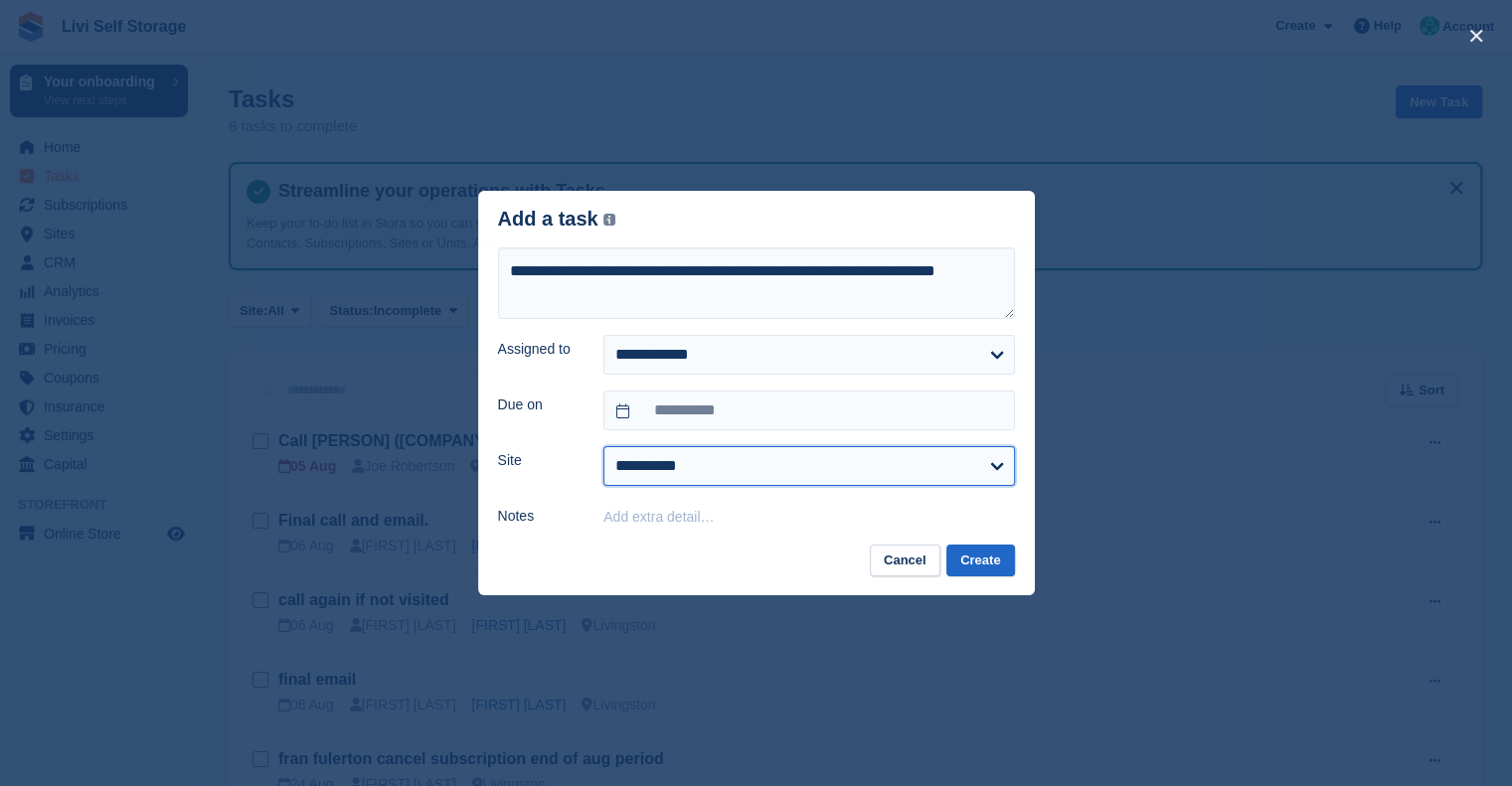 click on "**********" at bounding box center [808, 466] 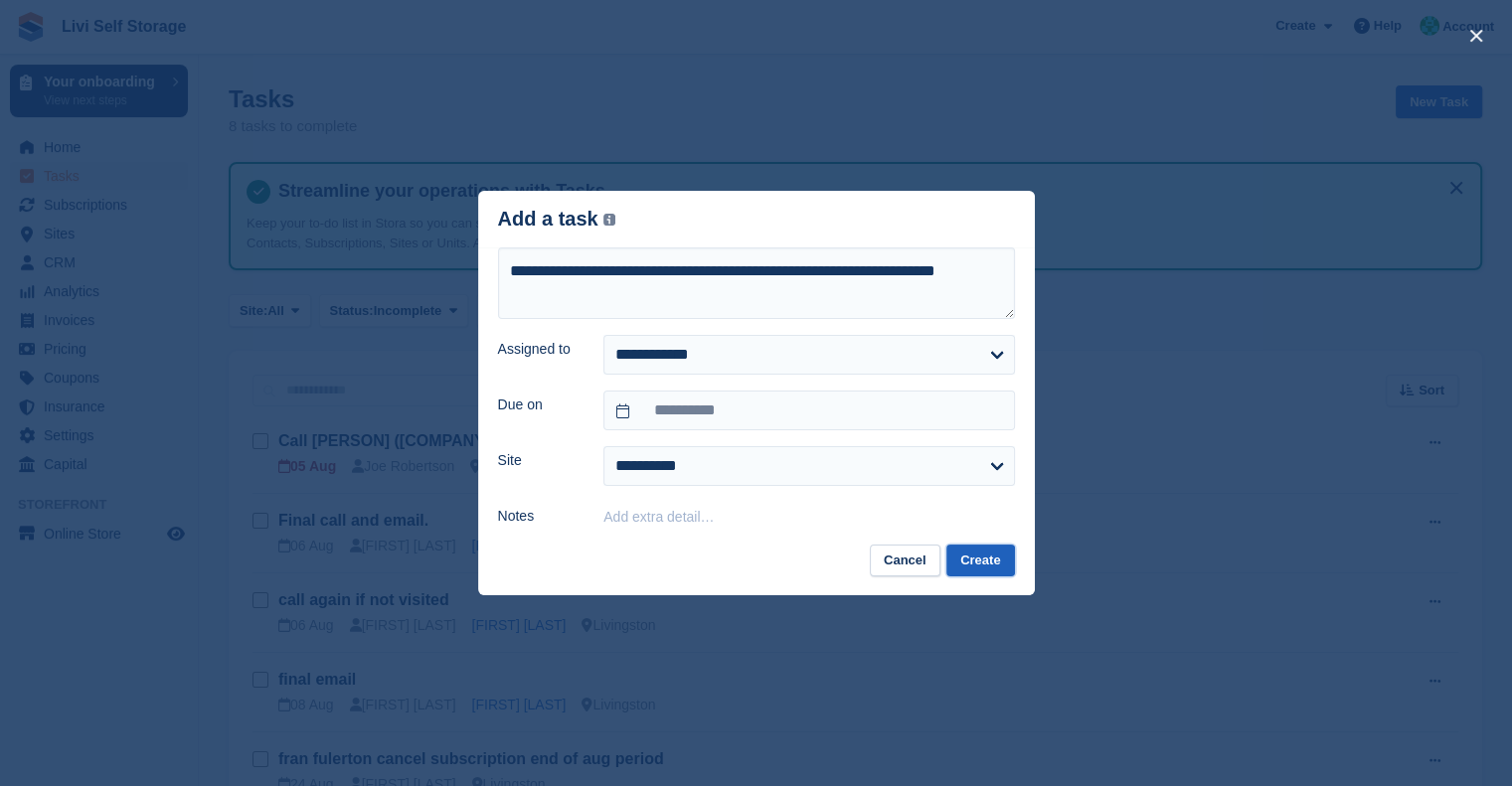 click on "Create" at bounding box center (980, 560) 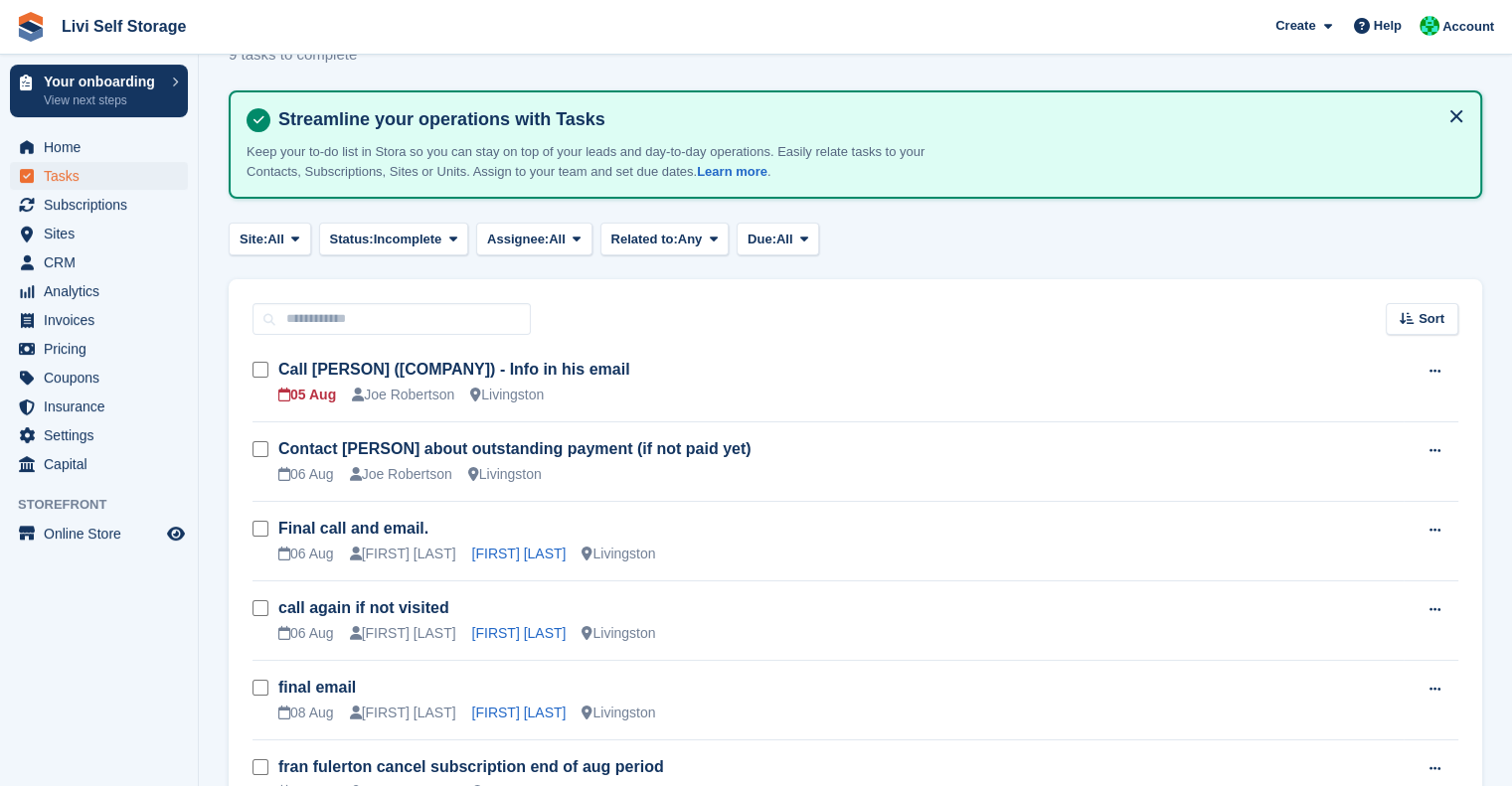scroll, scrollTop: 75, scrollLeft: 0, axis: vertical 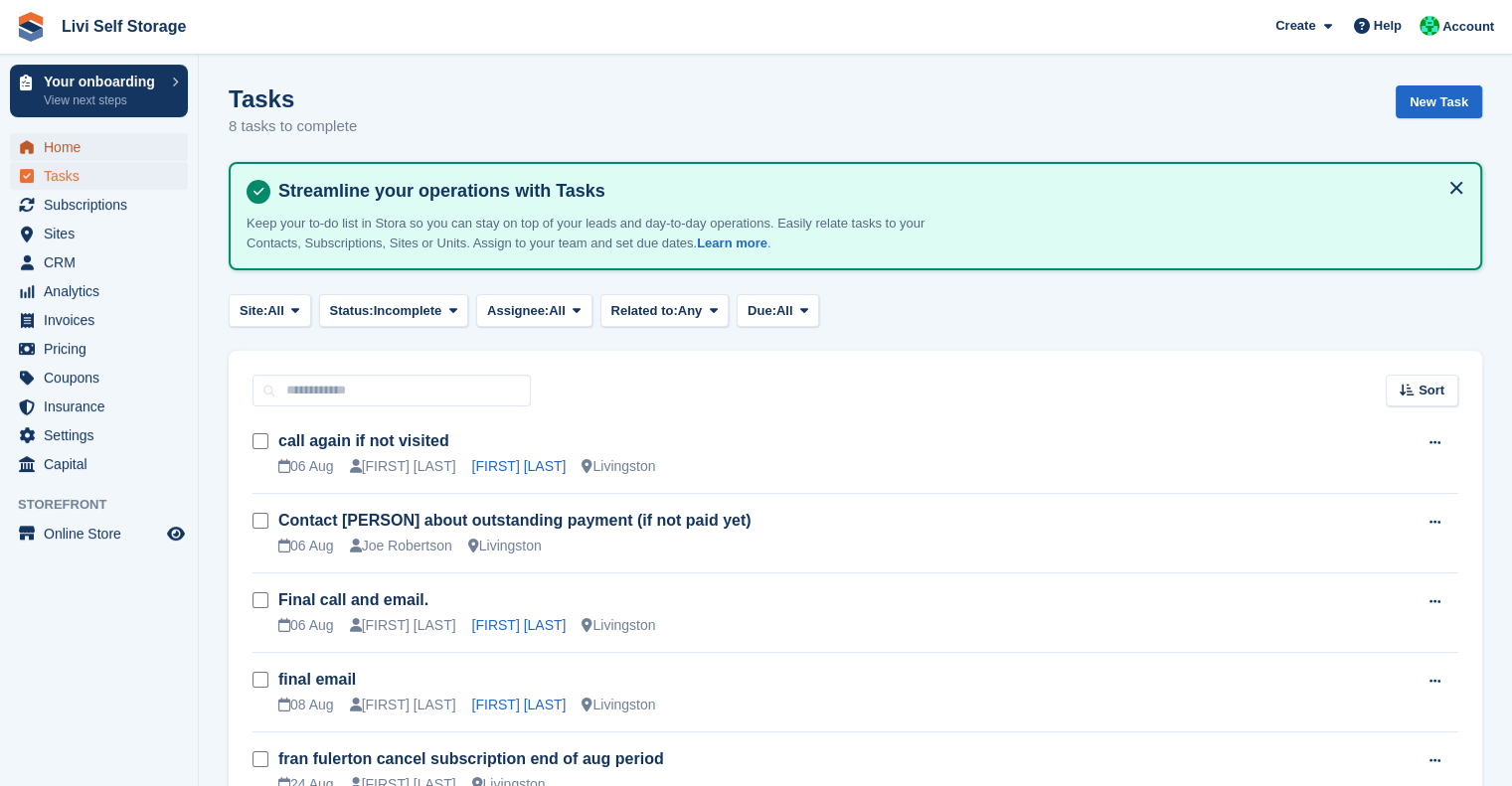 click on "Home" at bounding box center [103, 147] 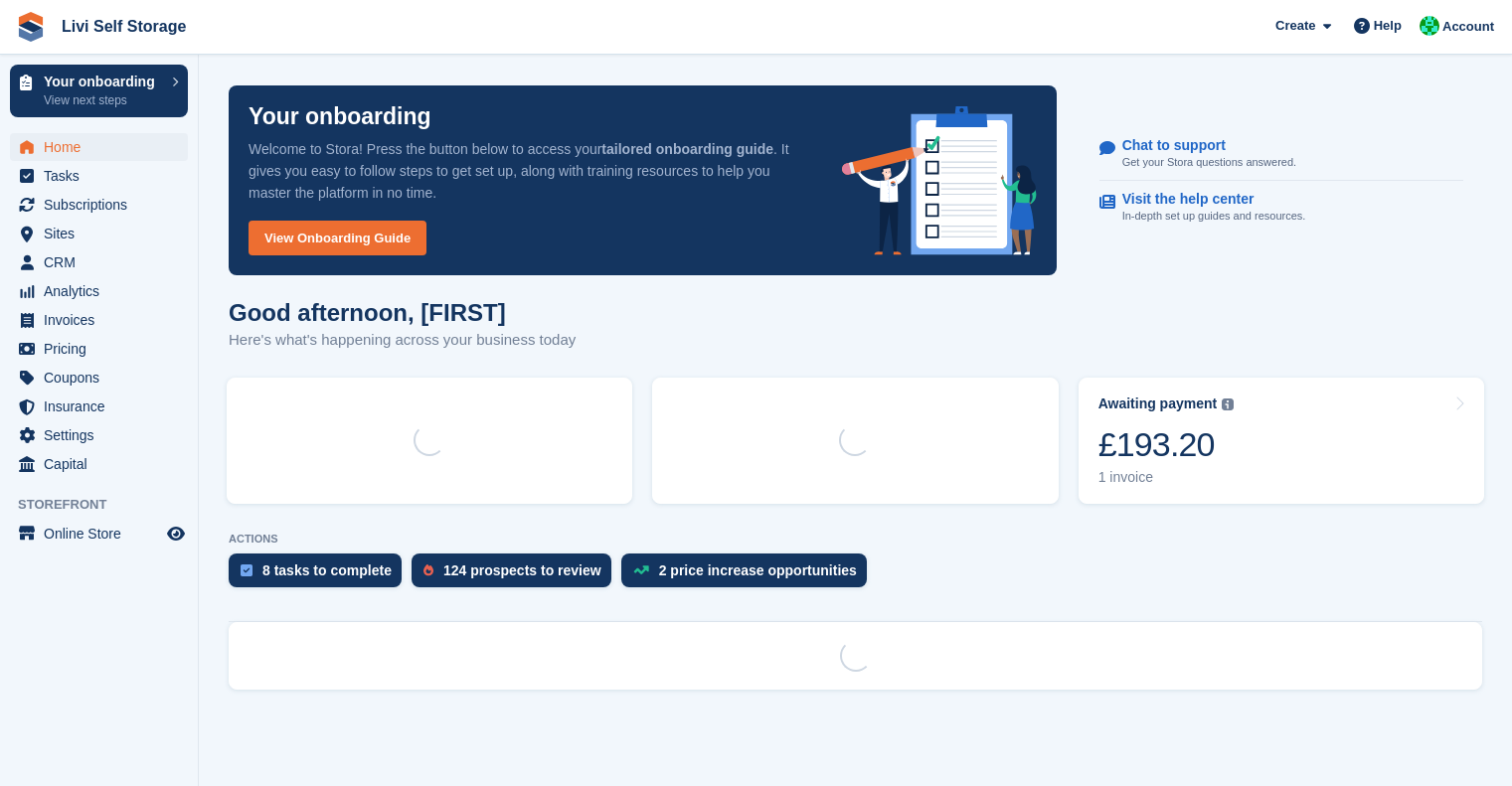 scroll, scrollTop: 0, scrollLeft: 0, axis: both 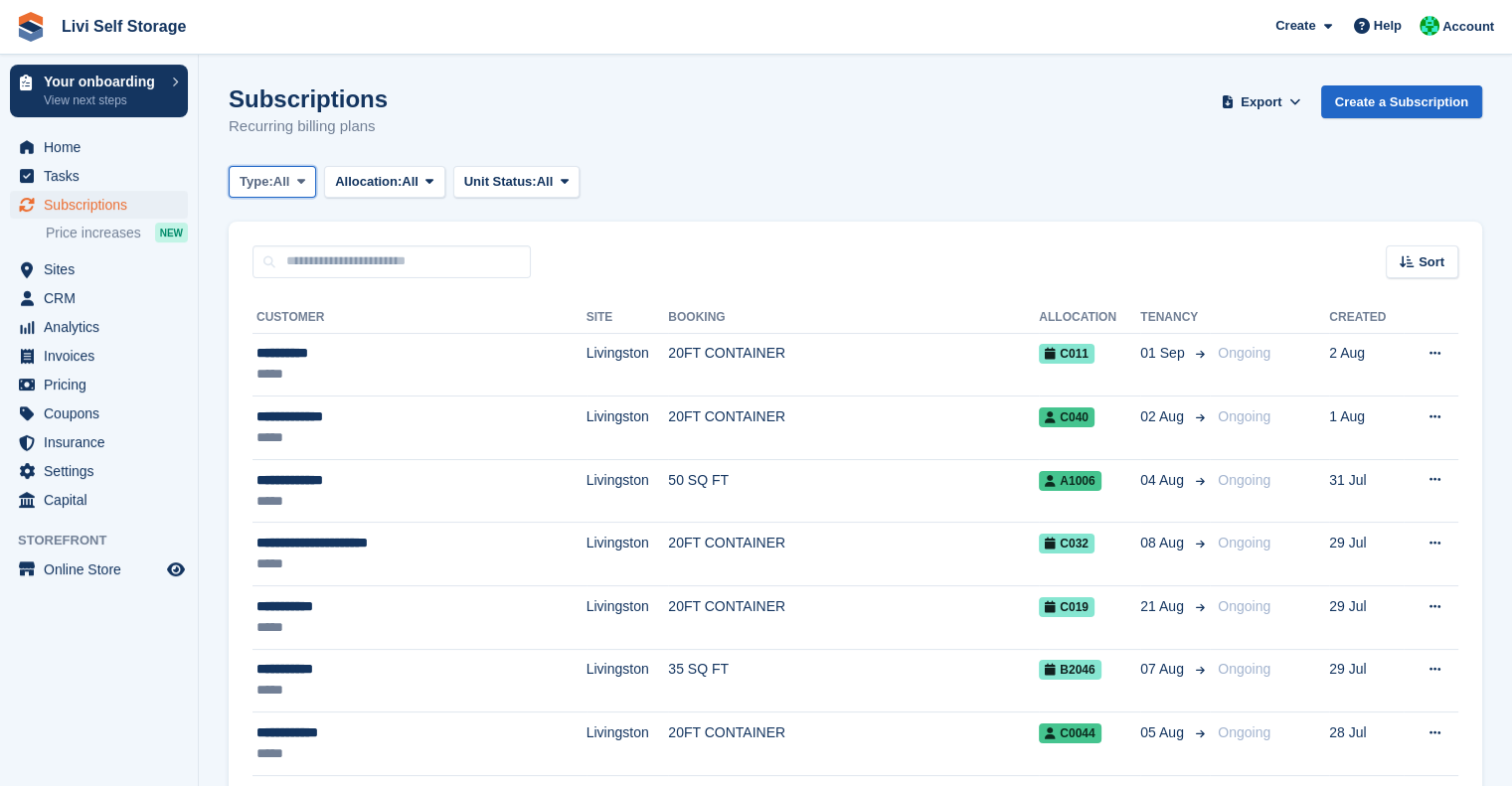 click on "All" at bounding box center [281, 182] 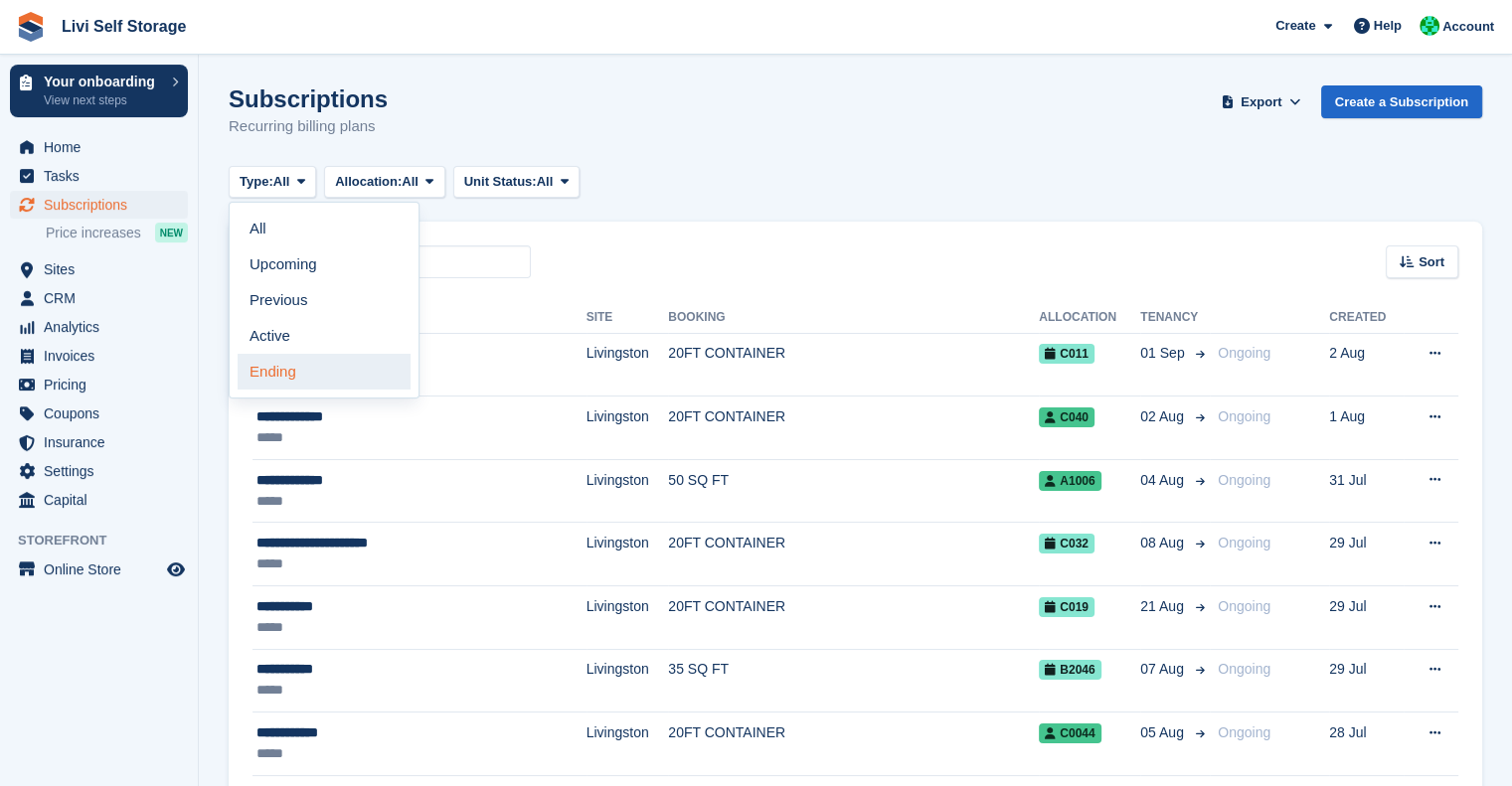 click on "Ending" at bounding box center (324, 372) 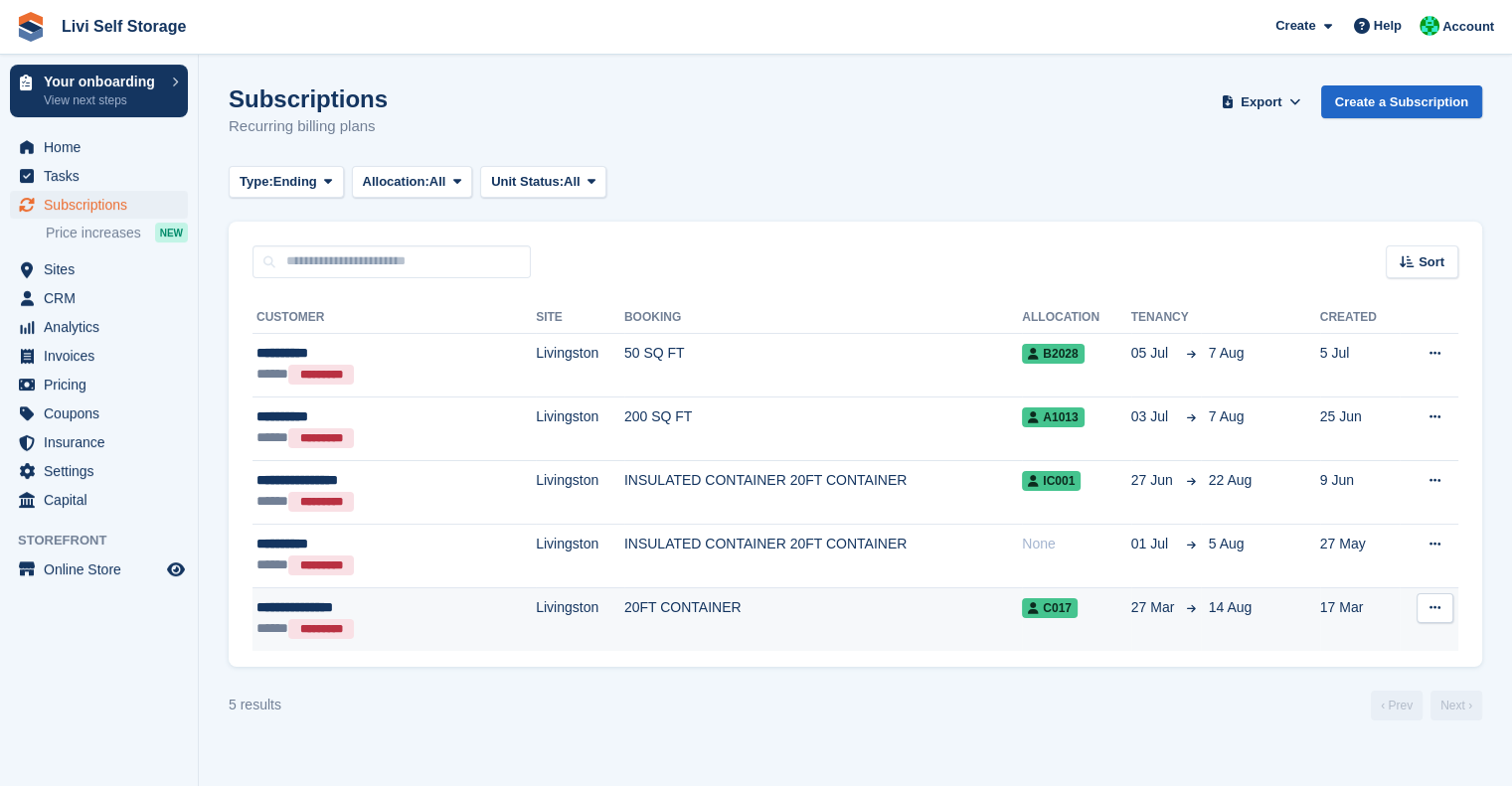 click on "20FT CONTAINER" at bounding box center (823, 618) 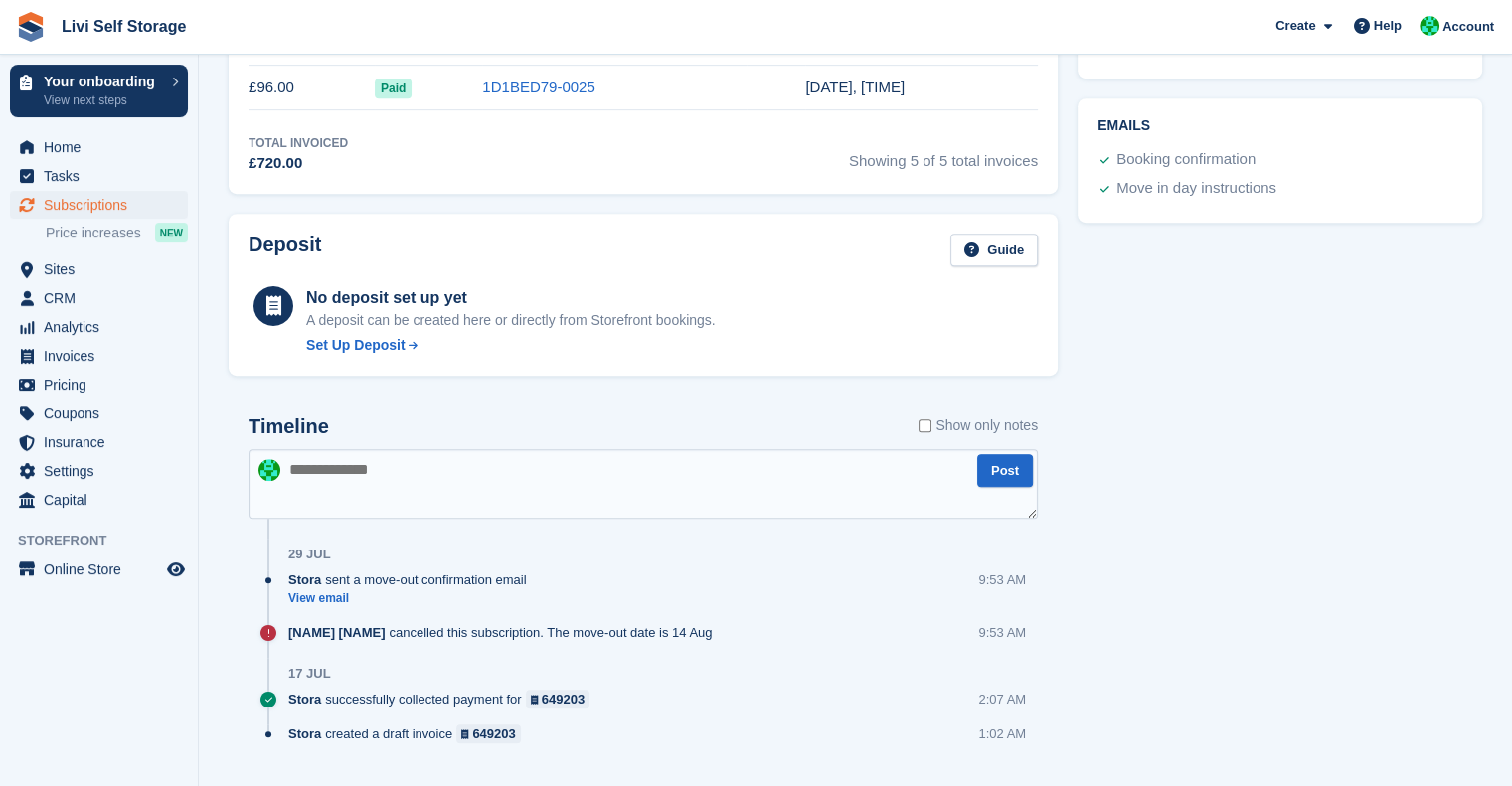 scroll, scrollTop: 0, scrollLeft: 0, axis: both 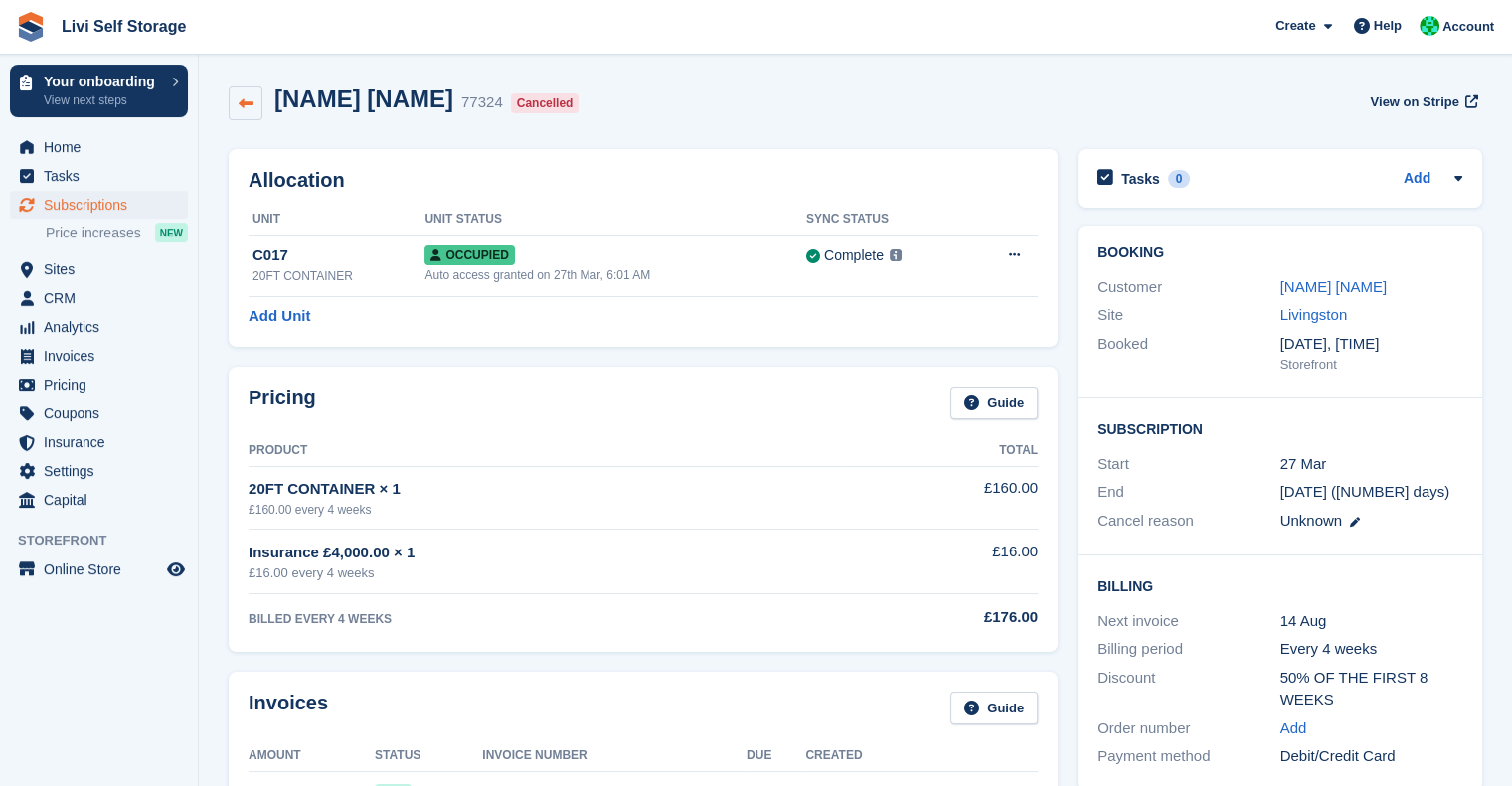 click at bounding box center [246, 103] 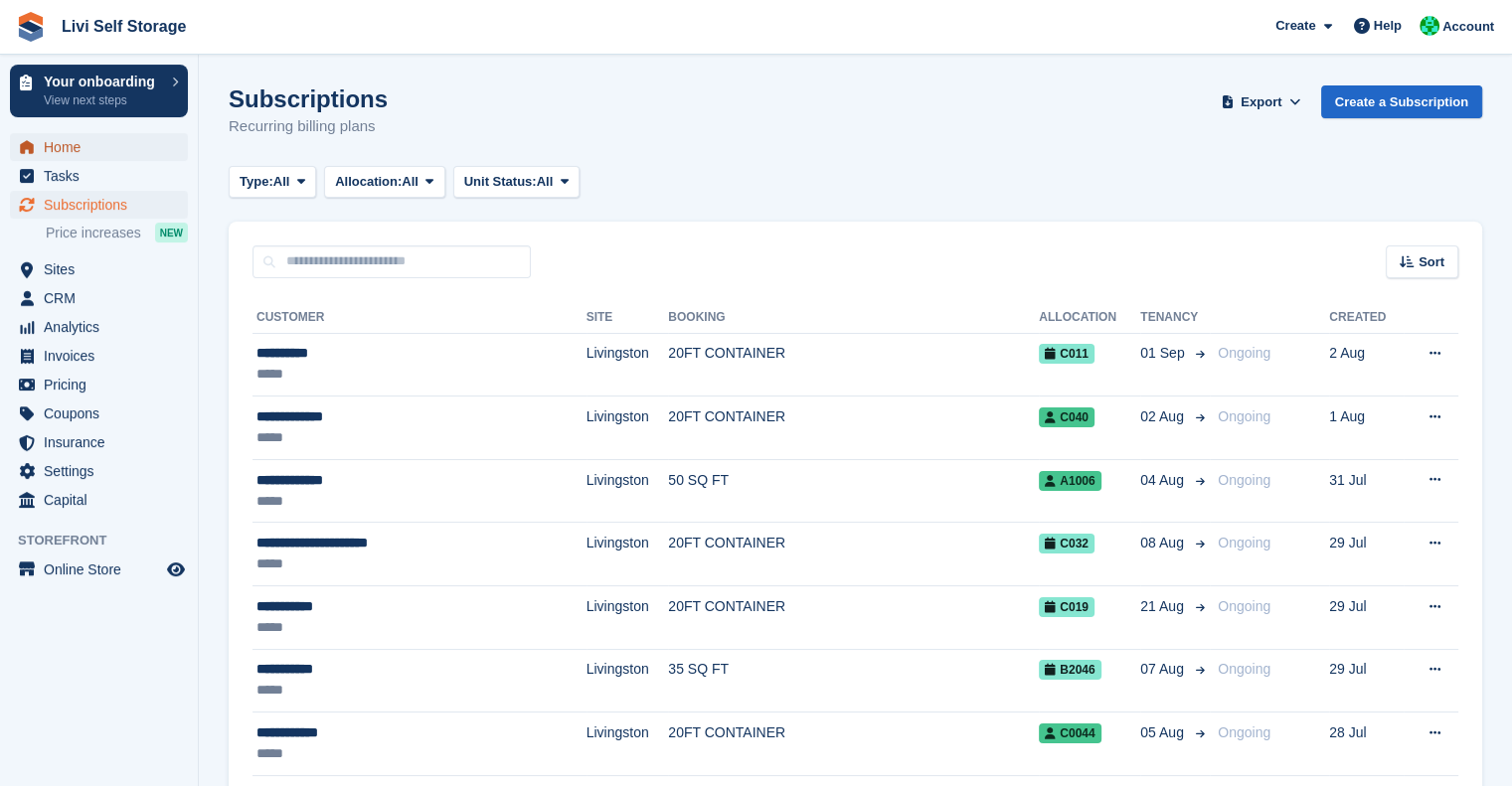 click on "Home" at bounding box center [103, 147] 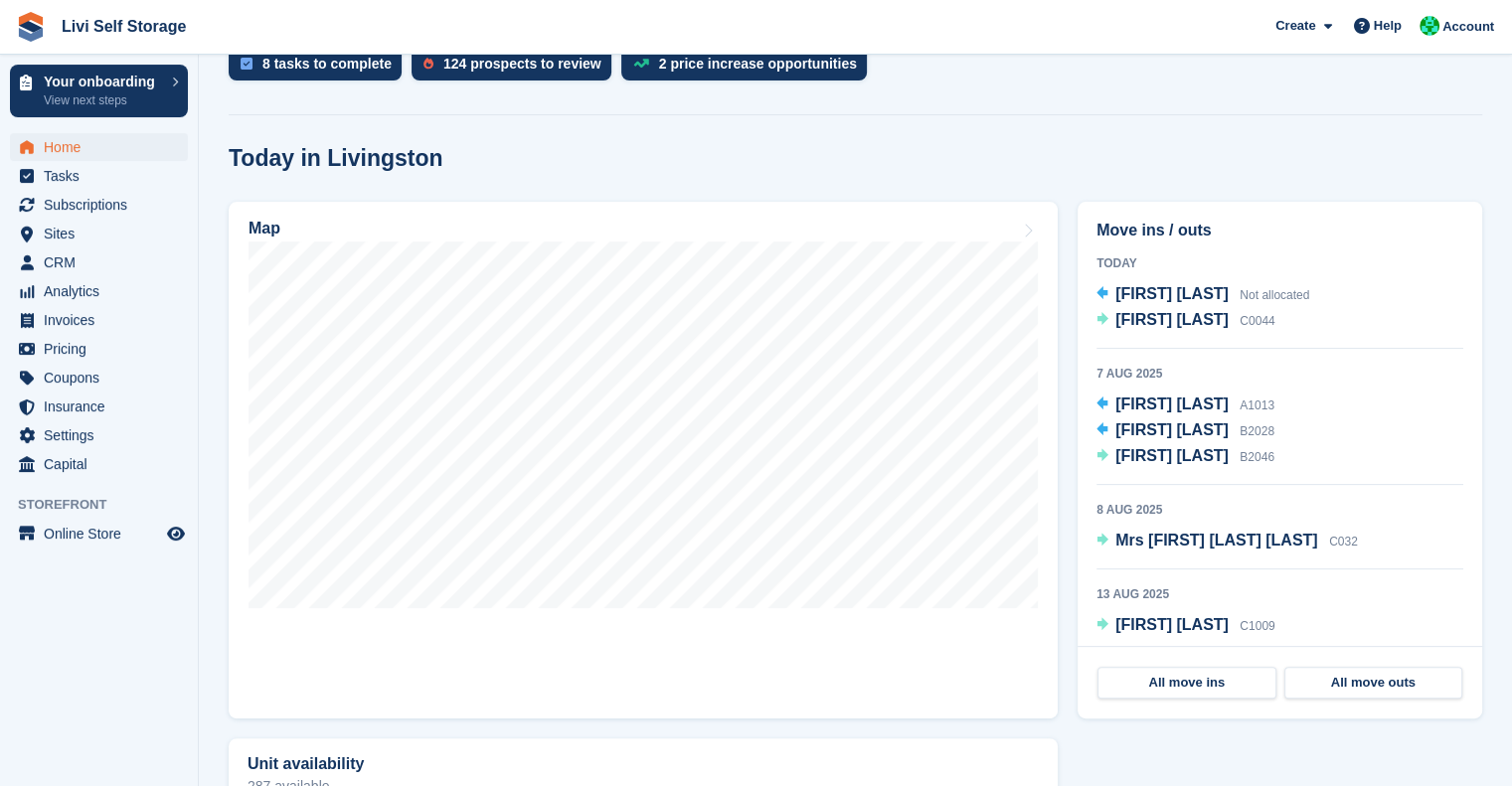 scroll, scrollTop: 509, scrollLeft: 0, axis: vertical 